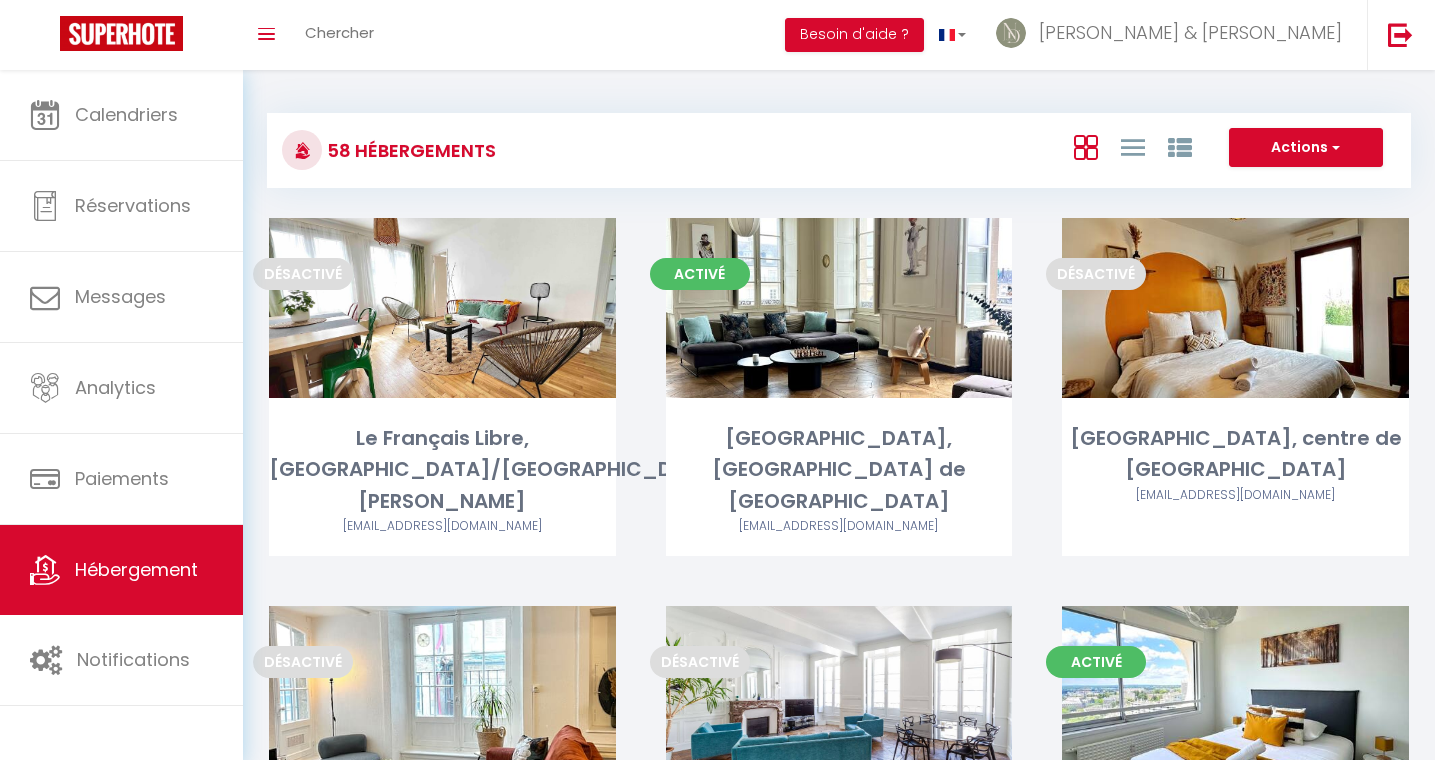 scroll, scrollTop: 0, scrollLeft: 0, axis: both 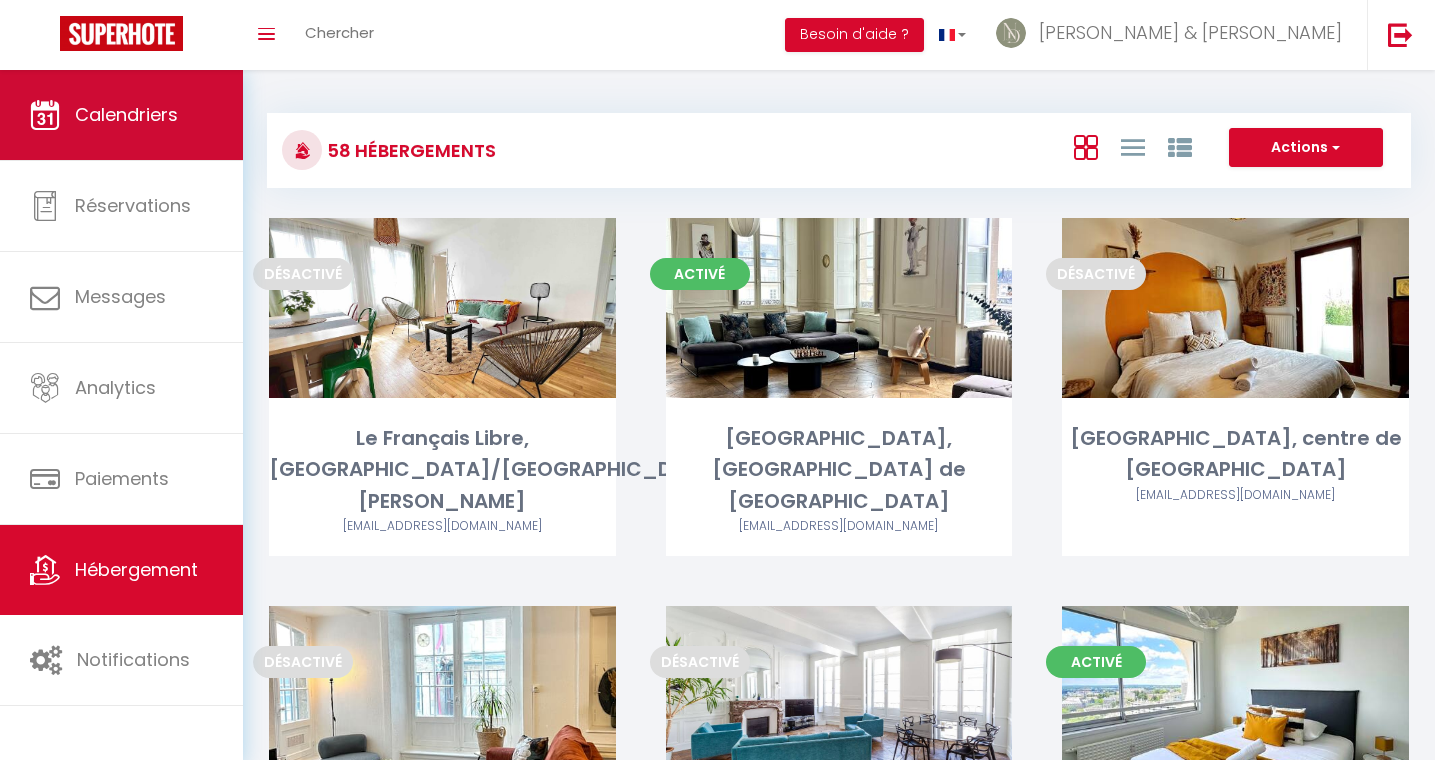 click on "Calendriers" at bounding box center (121, 115) 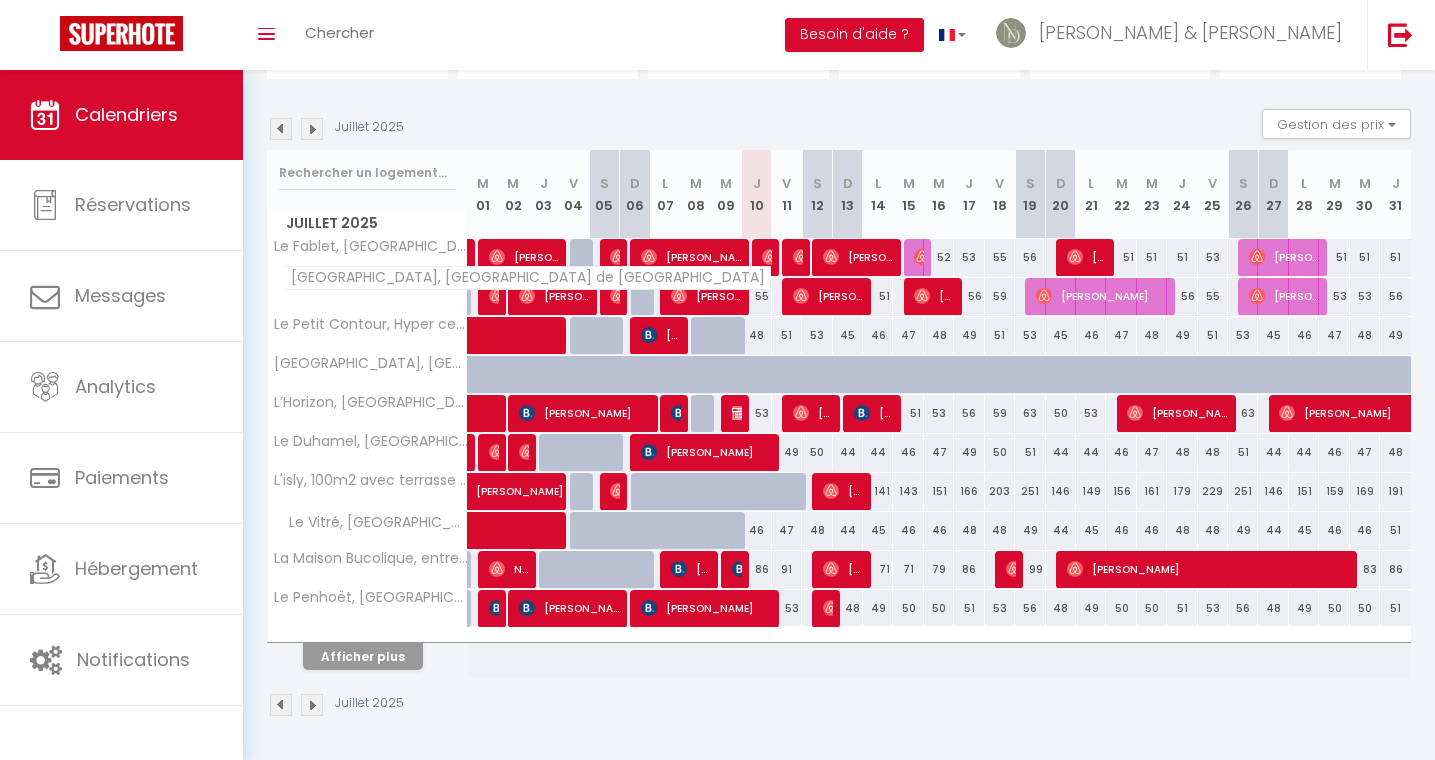 scroll, scrollTop: 177, scrollLeft: 0, axis: vertical 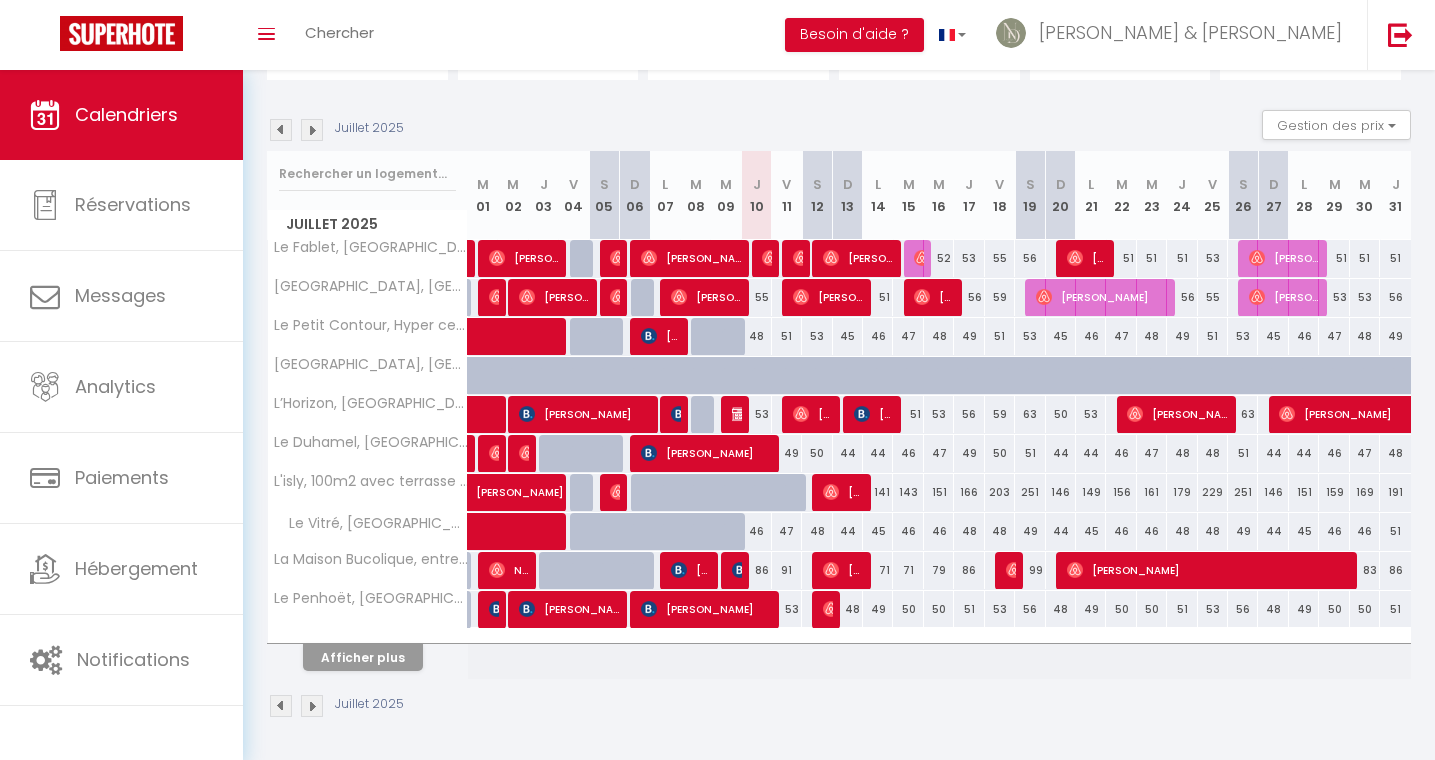 click on "Afficher plus" at bounding box center (363, 657) 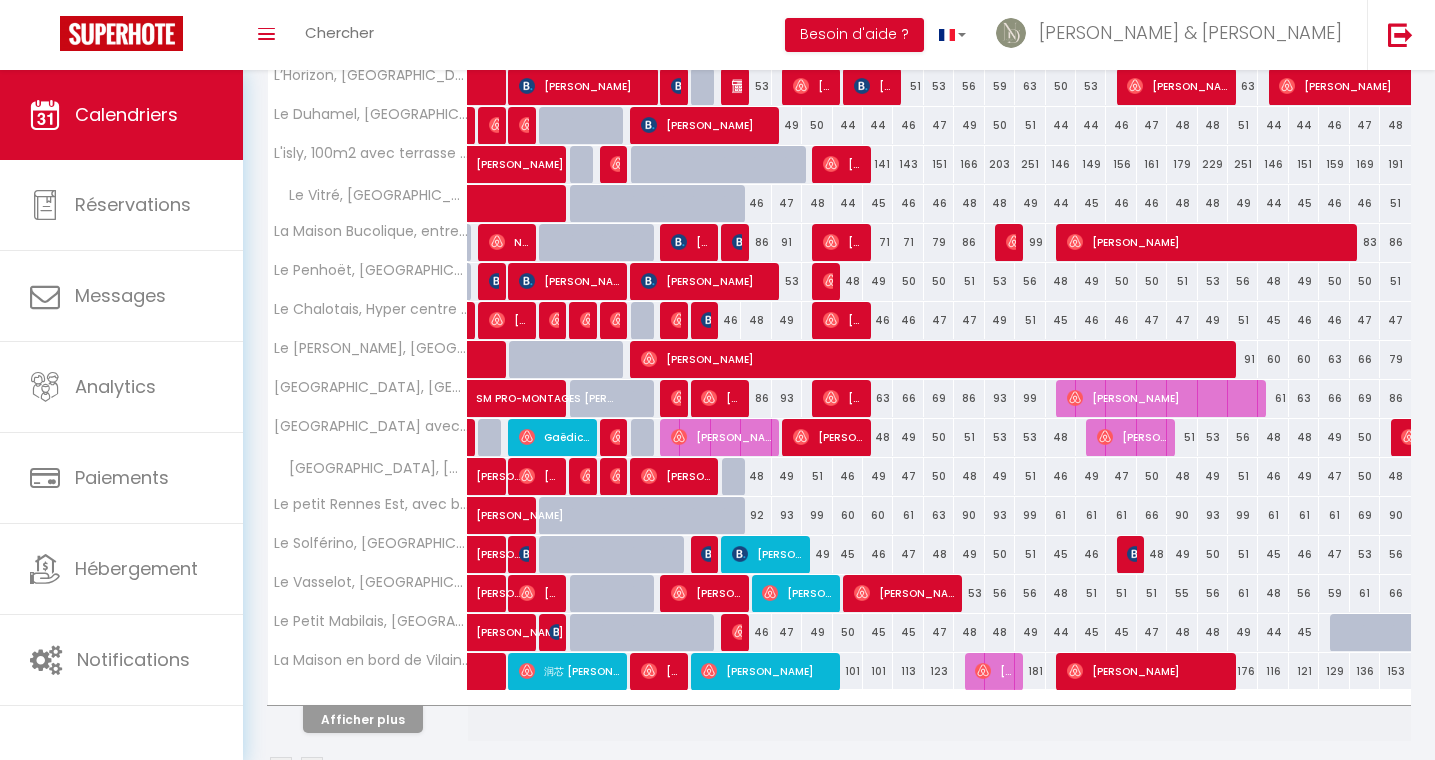 scroll, scrollTop: 526, scrollLeft: 0, axis: vertical 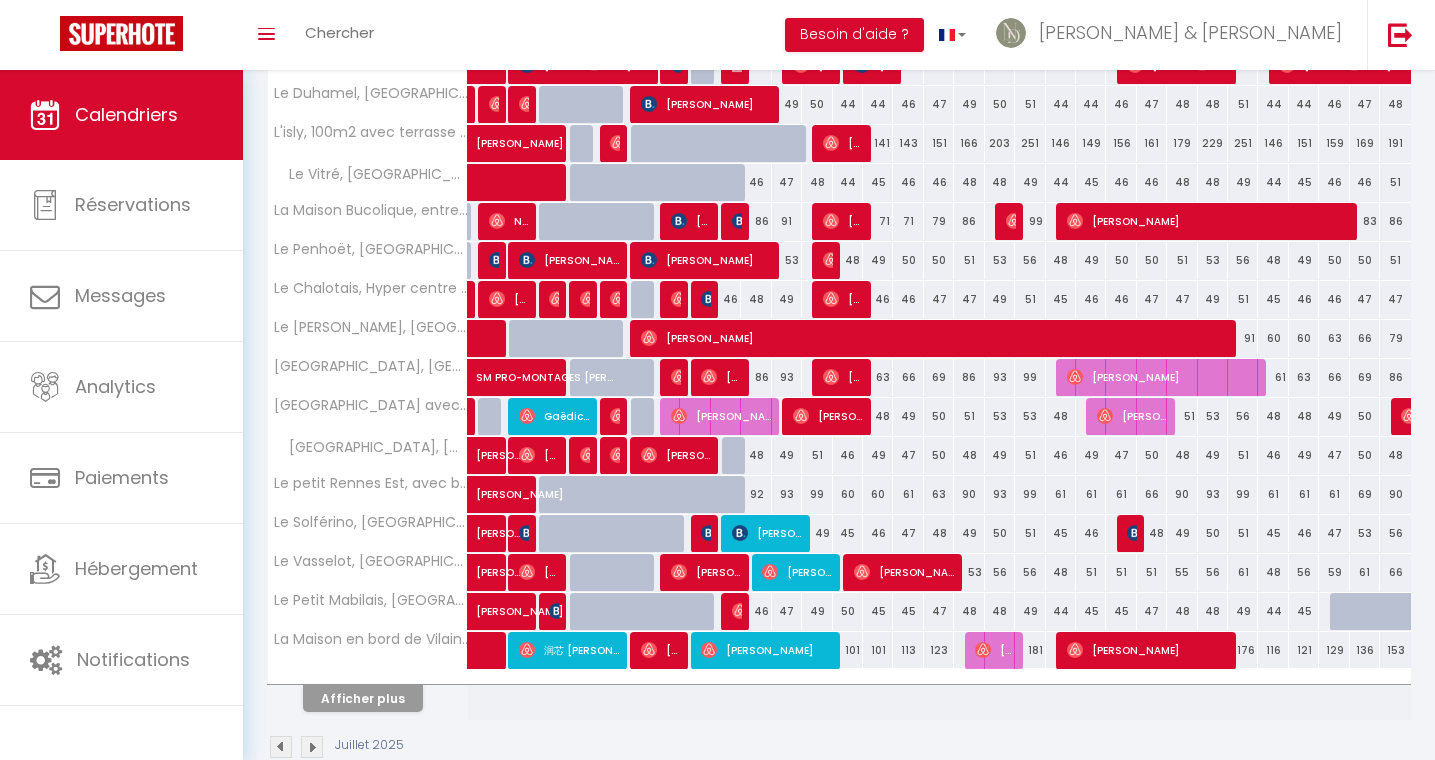 click on "Afficher plus" at bounding box center [363, 698] 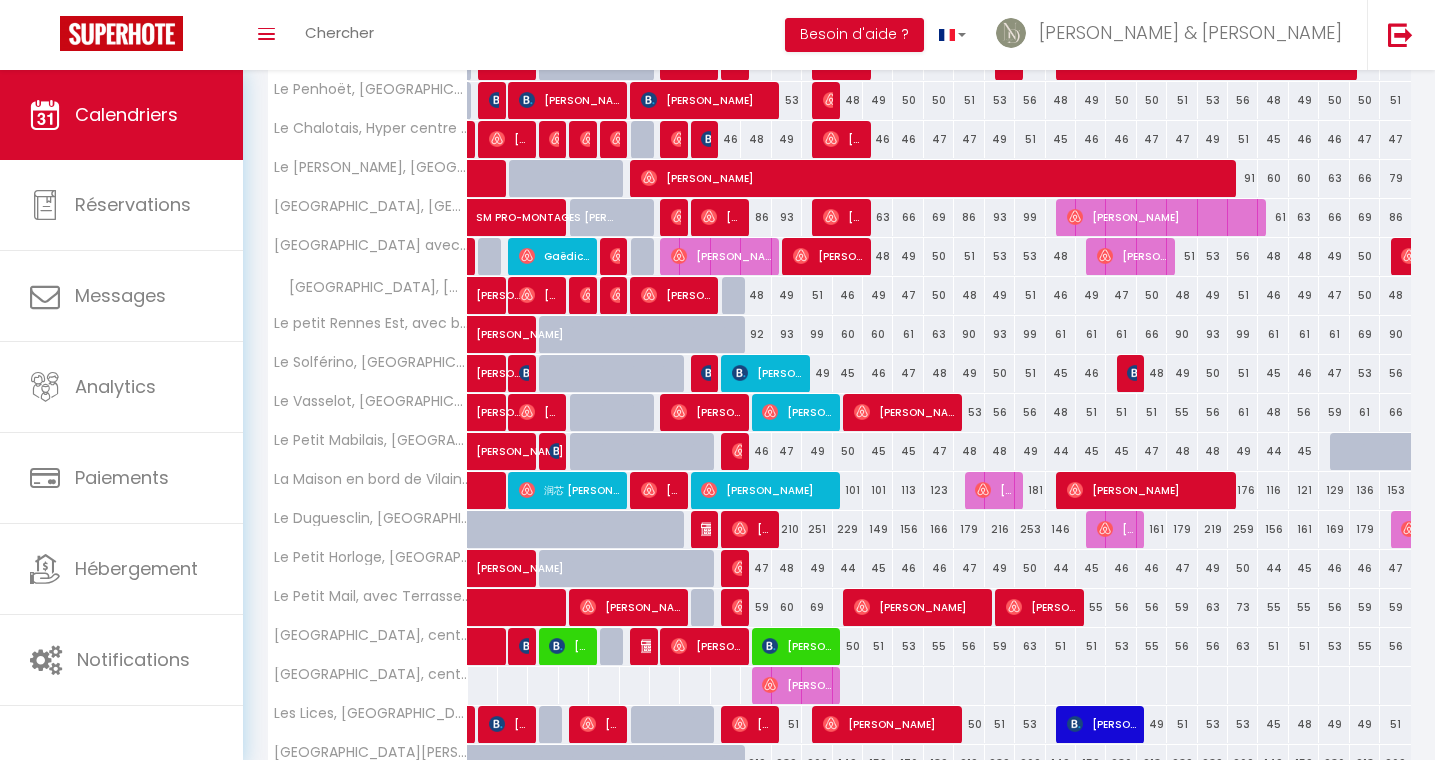 scroll, scrollTop: 688, scrollLeft: 0, axis: vertical 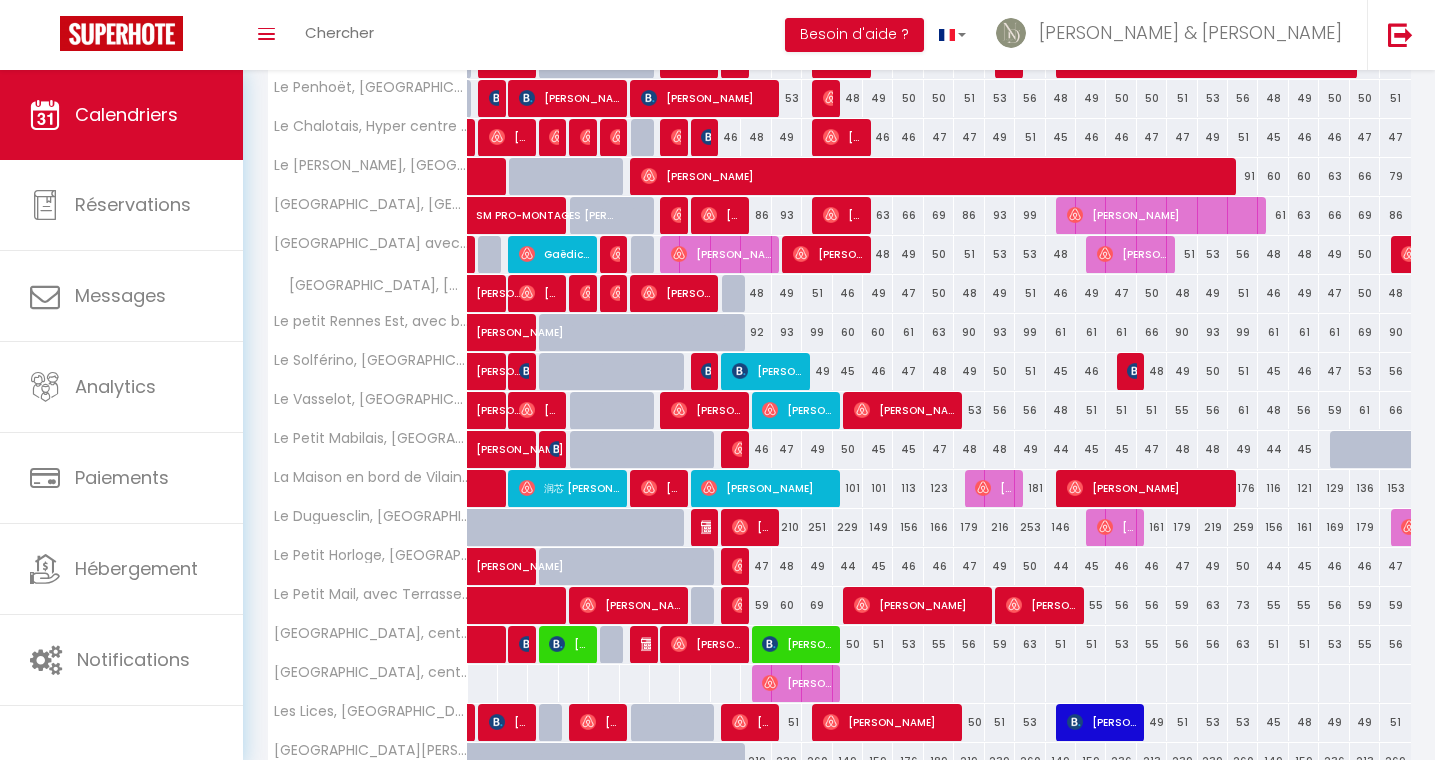 click on "LEMARINIER Gaëlle" at bounding box center [797, 644] 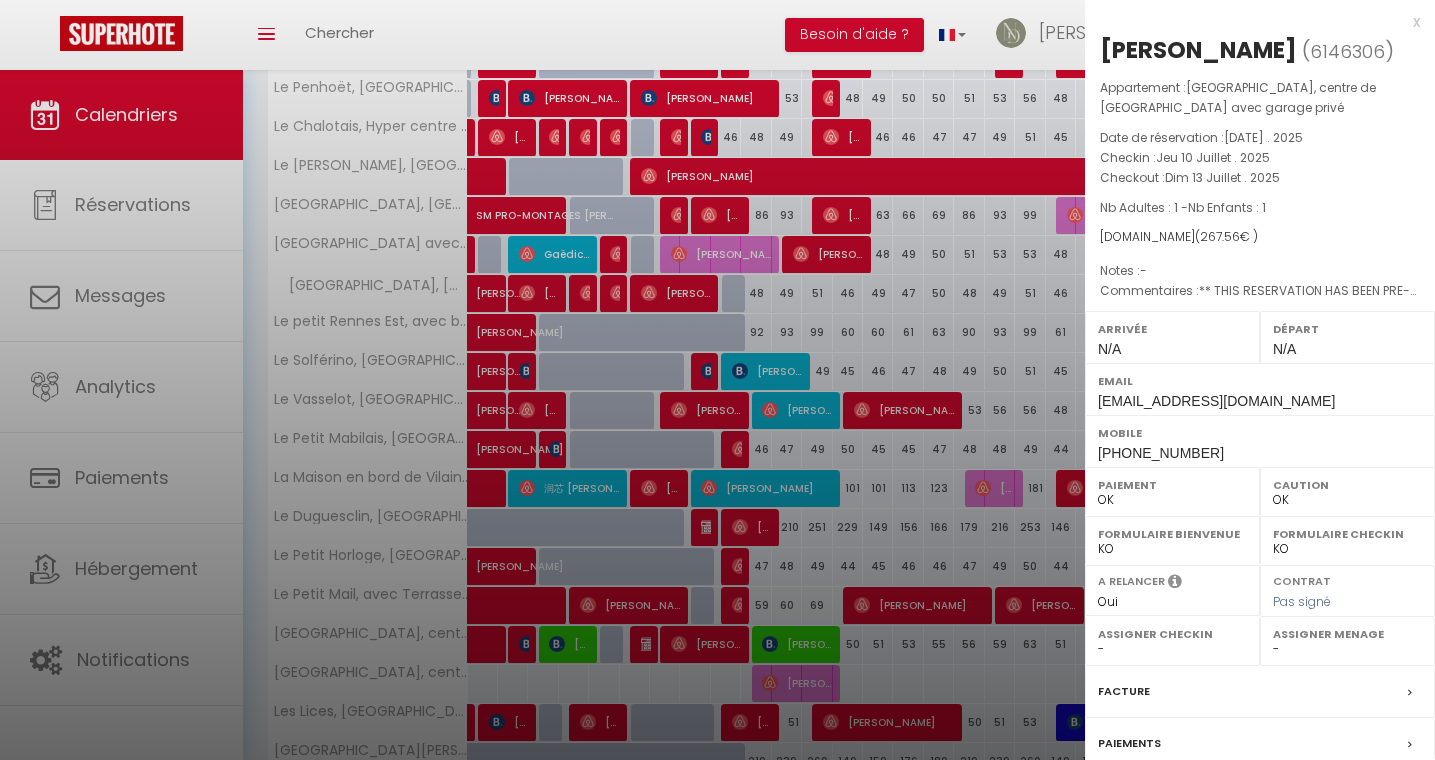select on "34003" 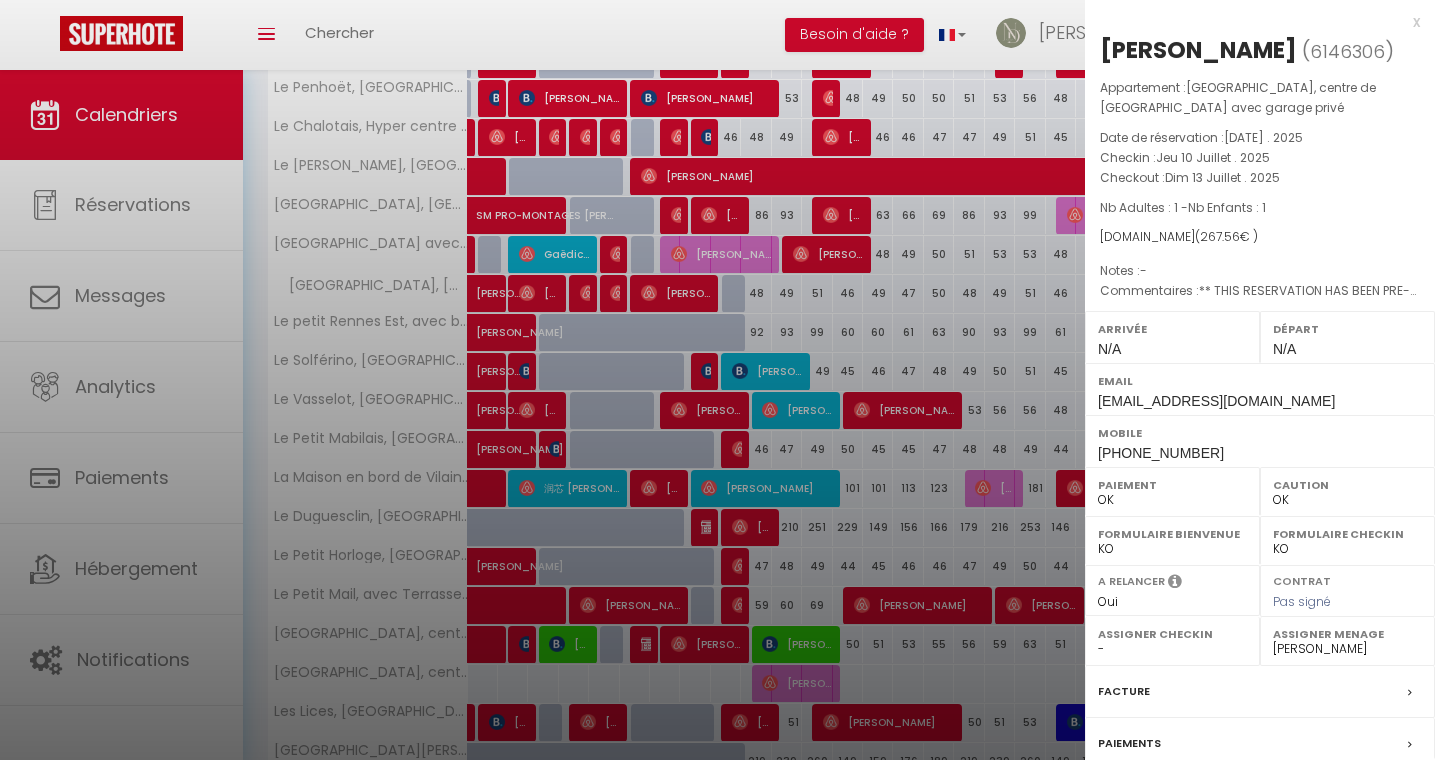 click on "x" at bounding box center (1252, 22) 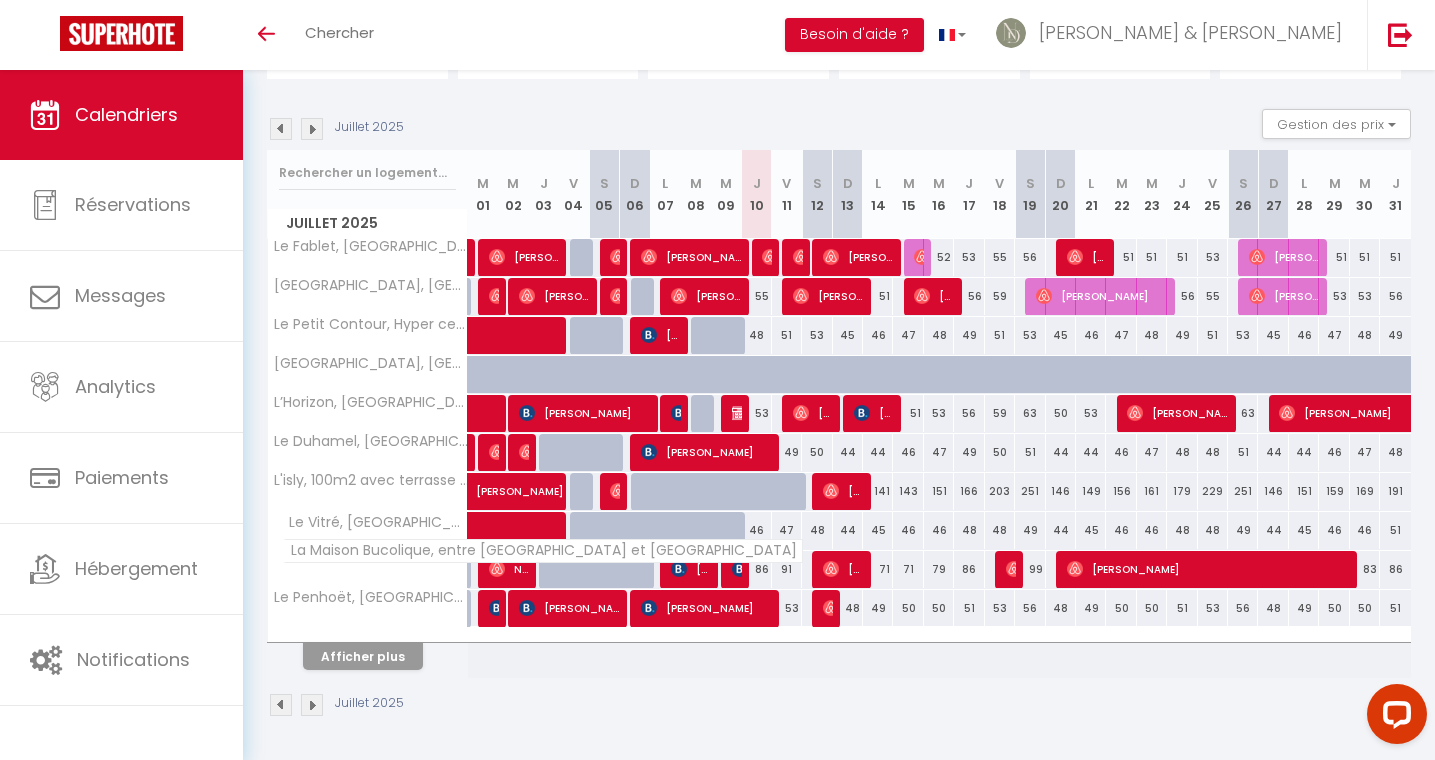 scroll, scrollTop: 177, scrollLeft: 0, axis: vertical 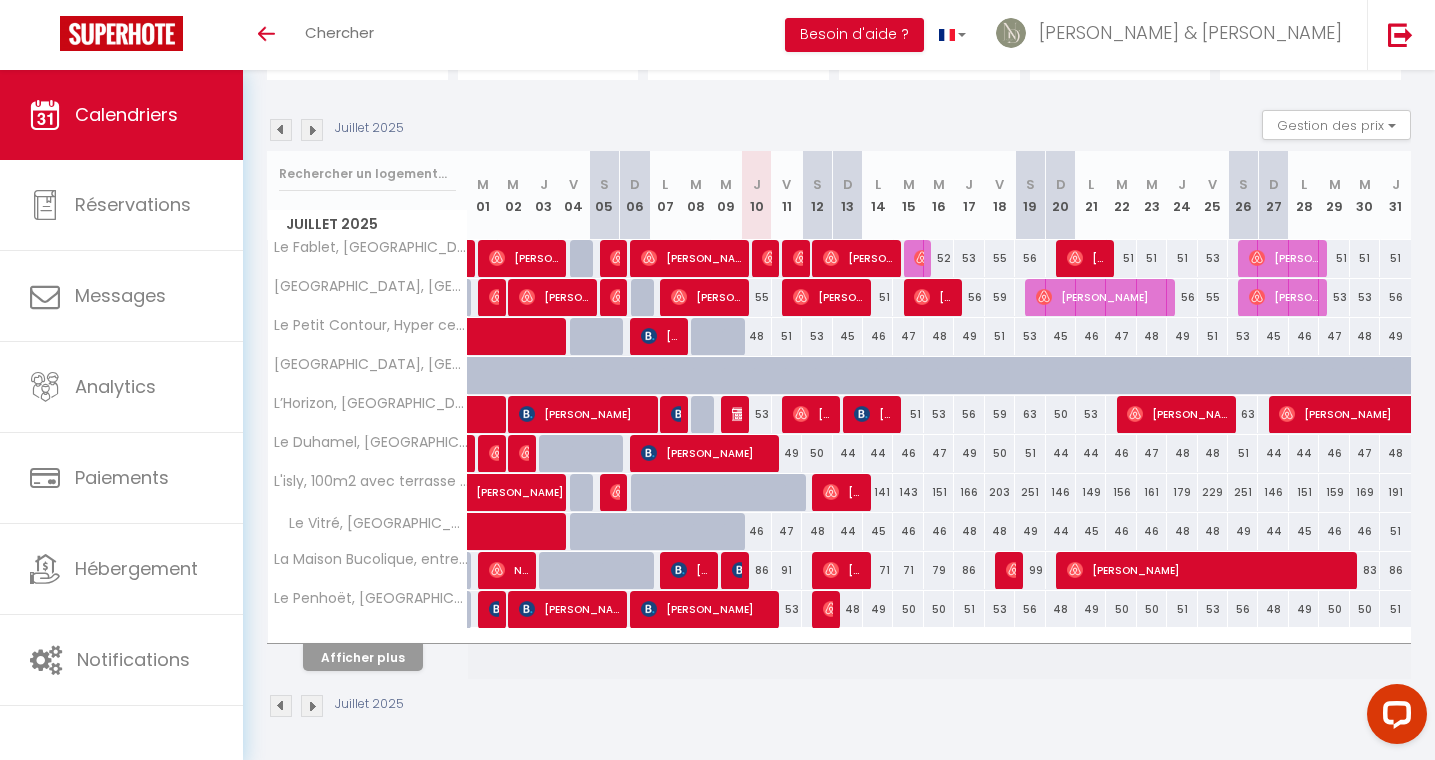 click on "Afficher plus" at bounding box center (363, 657) 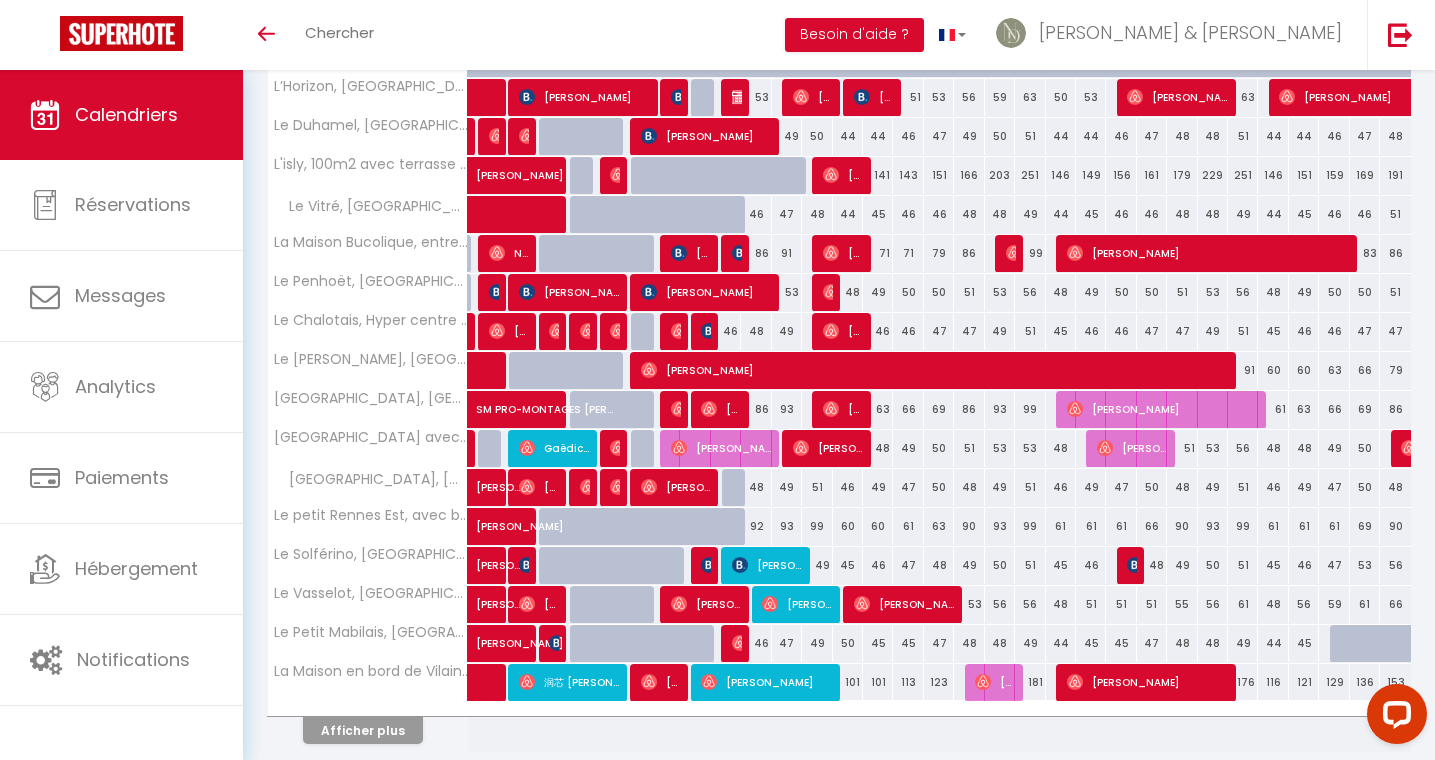 scroll, scrollTop: 520, scrollLeft: 0, axis: vertical 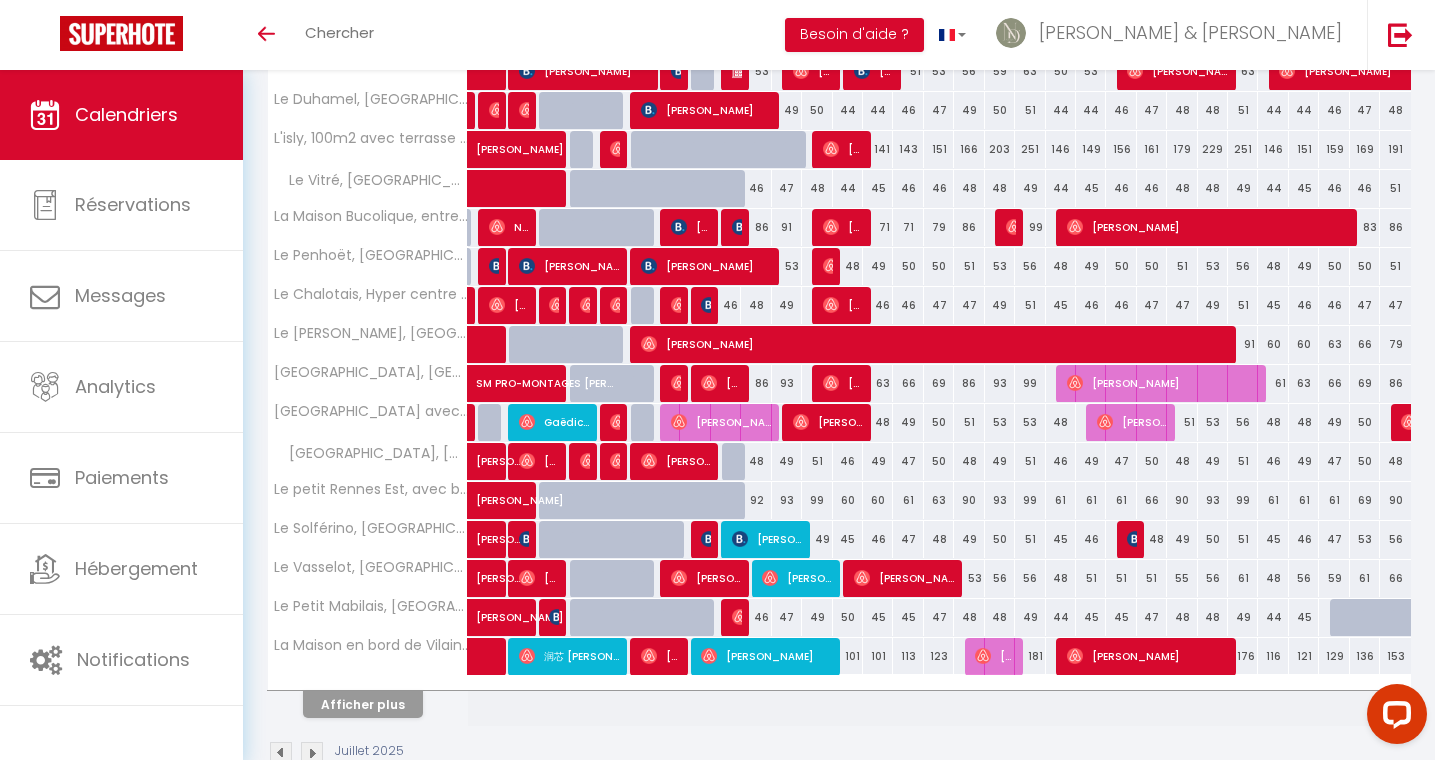 click on "Afficher plus" at bounding box center (363, 704) 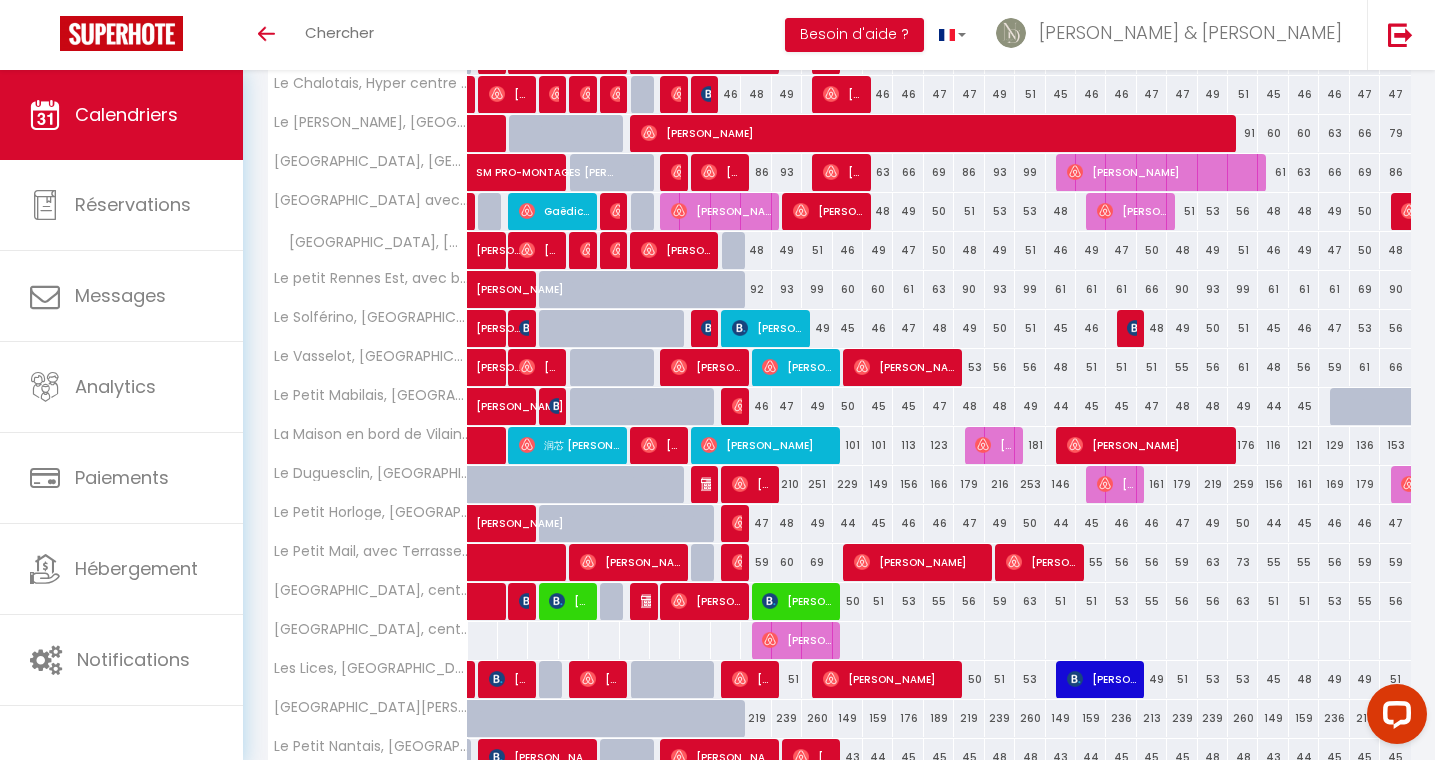 scroll, scrollTop: 750, scrollLeft: 0, axis: vertical 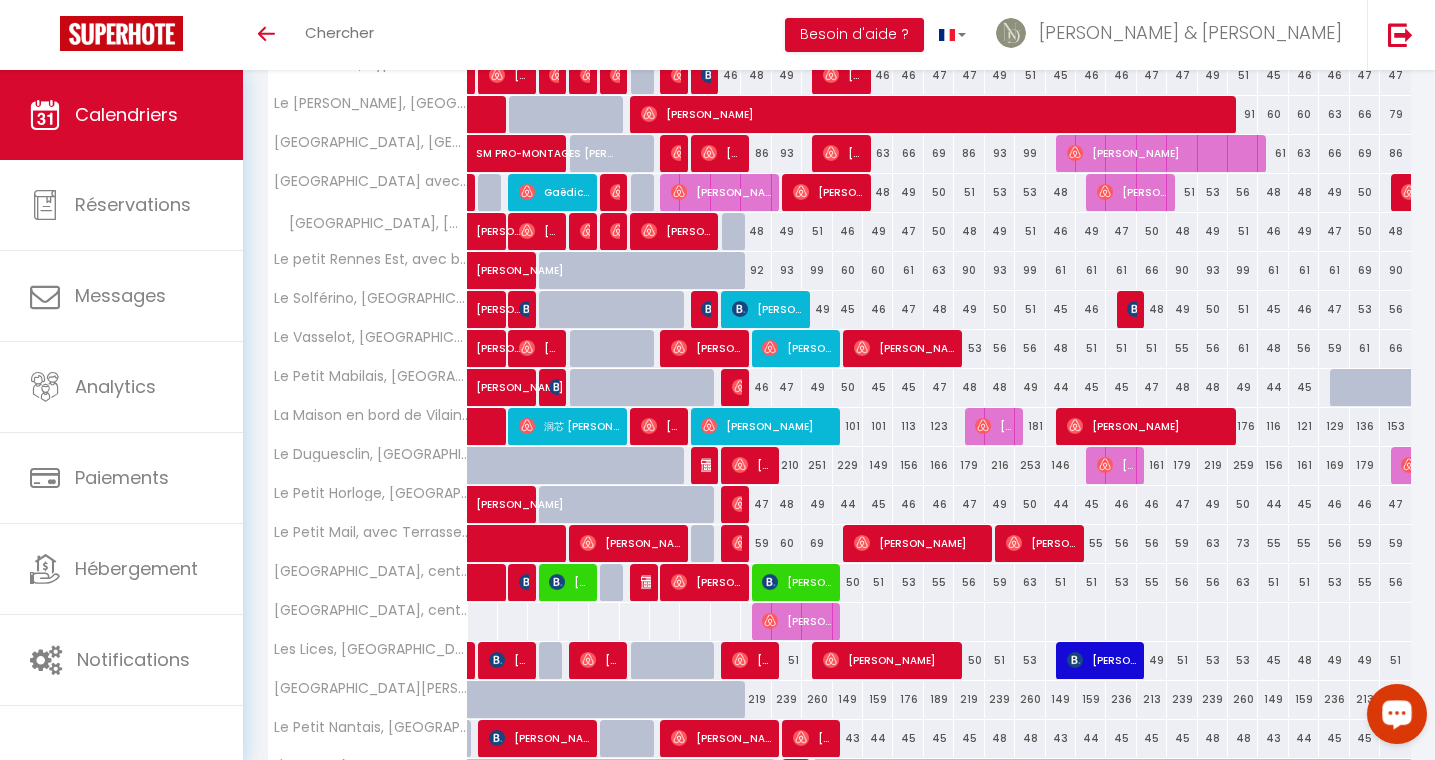 click at bounding box center [1397, 713] 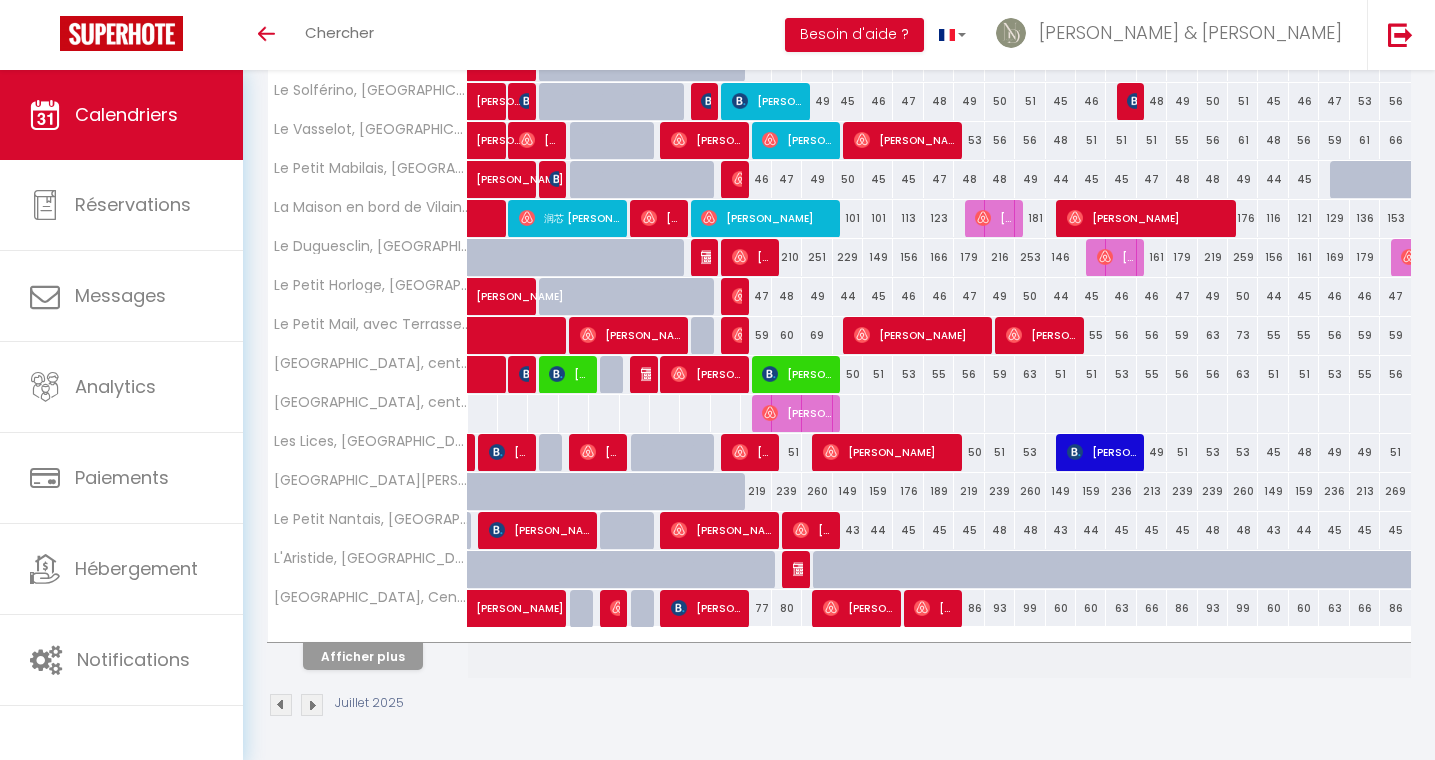scroll, scrollTop: 957, scrollLeft: 0, axis: vertical 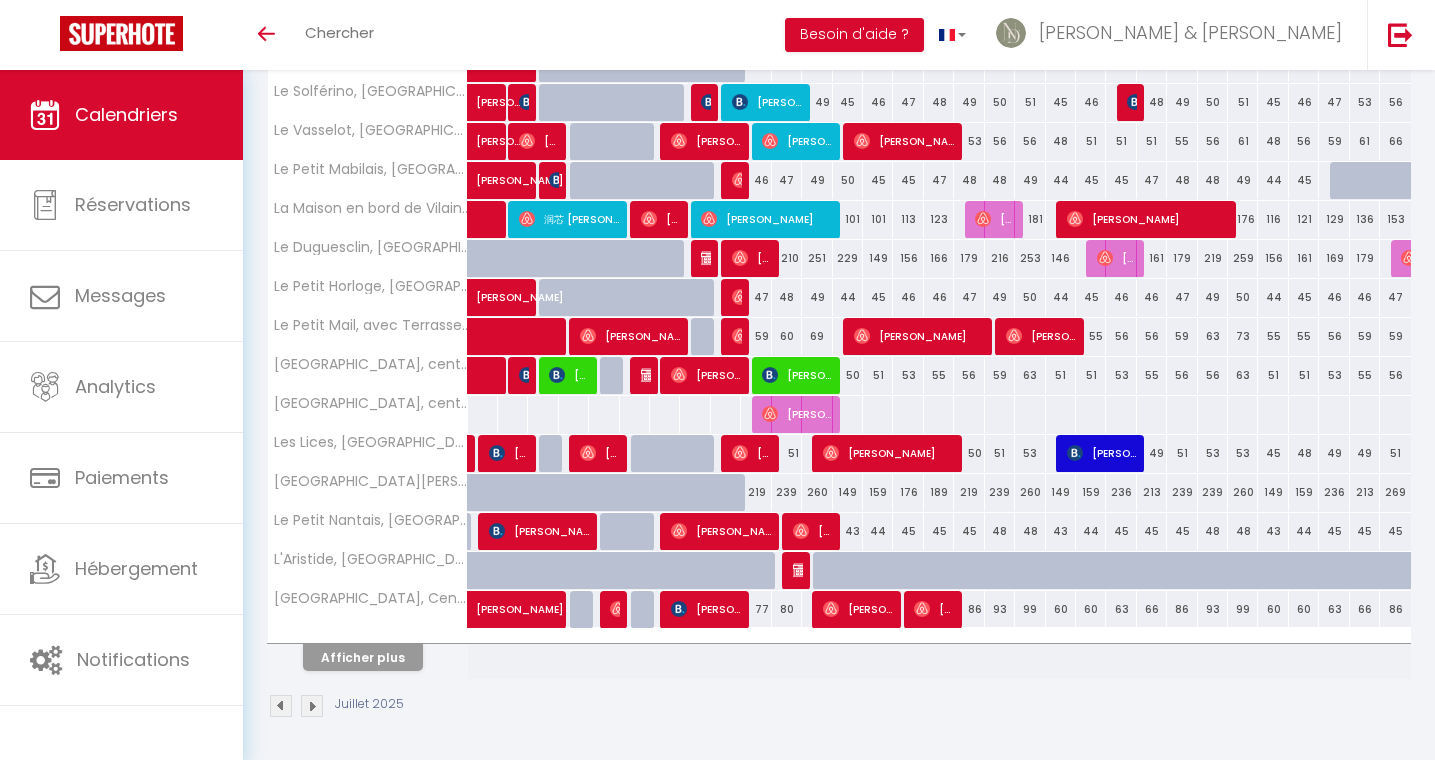 click on "Afficher plus" at bounding box center (363, 657) 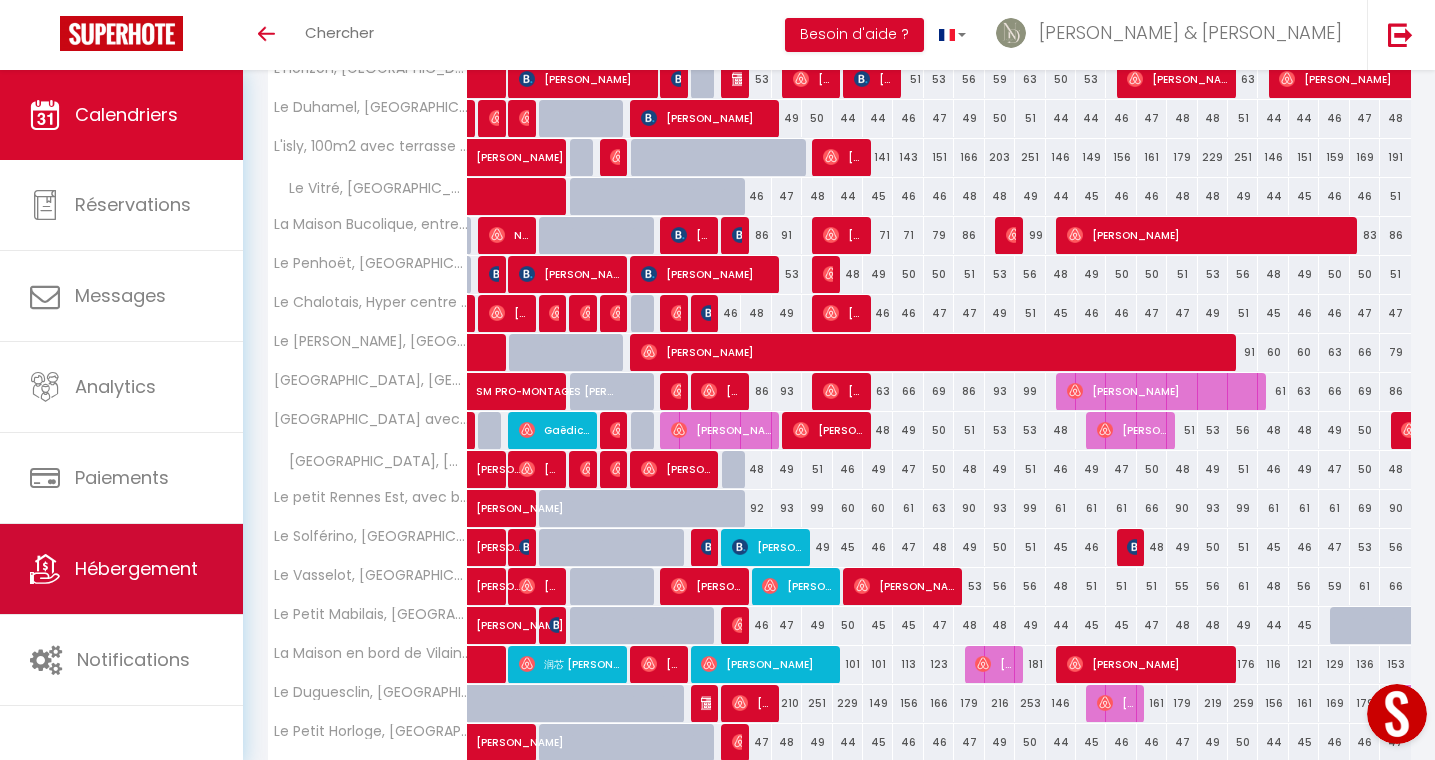 scroll, scrollTop: 514, scrollLeft: 0, axis: vertical 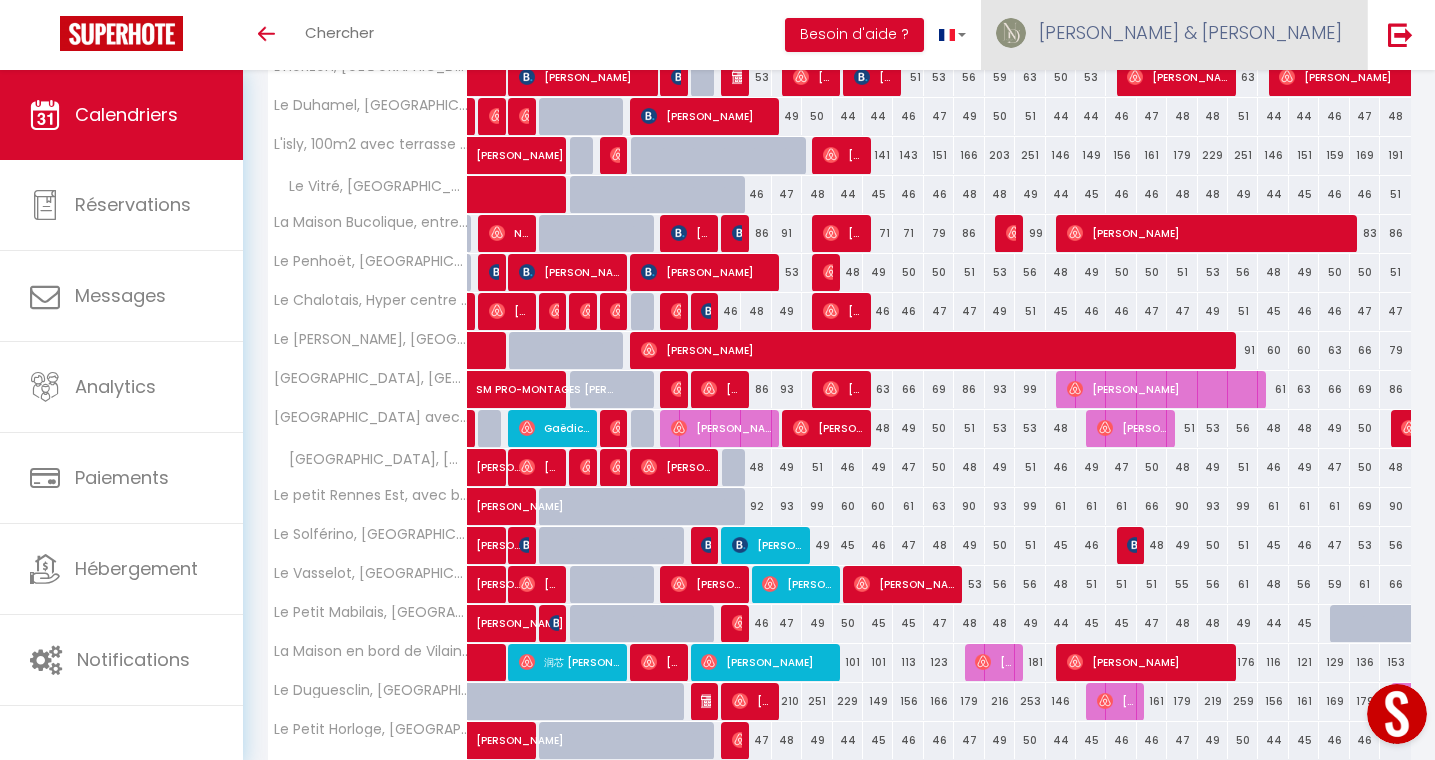 click on "[PERSON_NAME] & [PERSON_NAME]" at bounding box center (1190, 32) 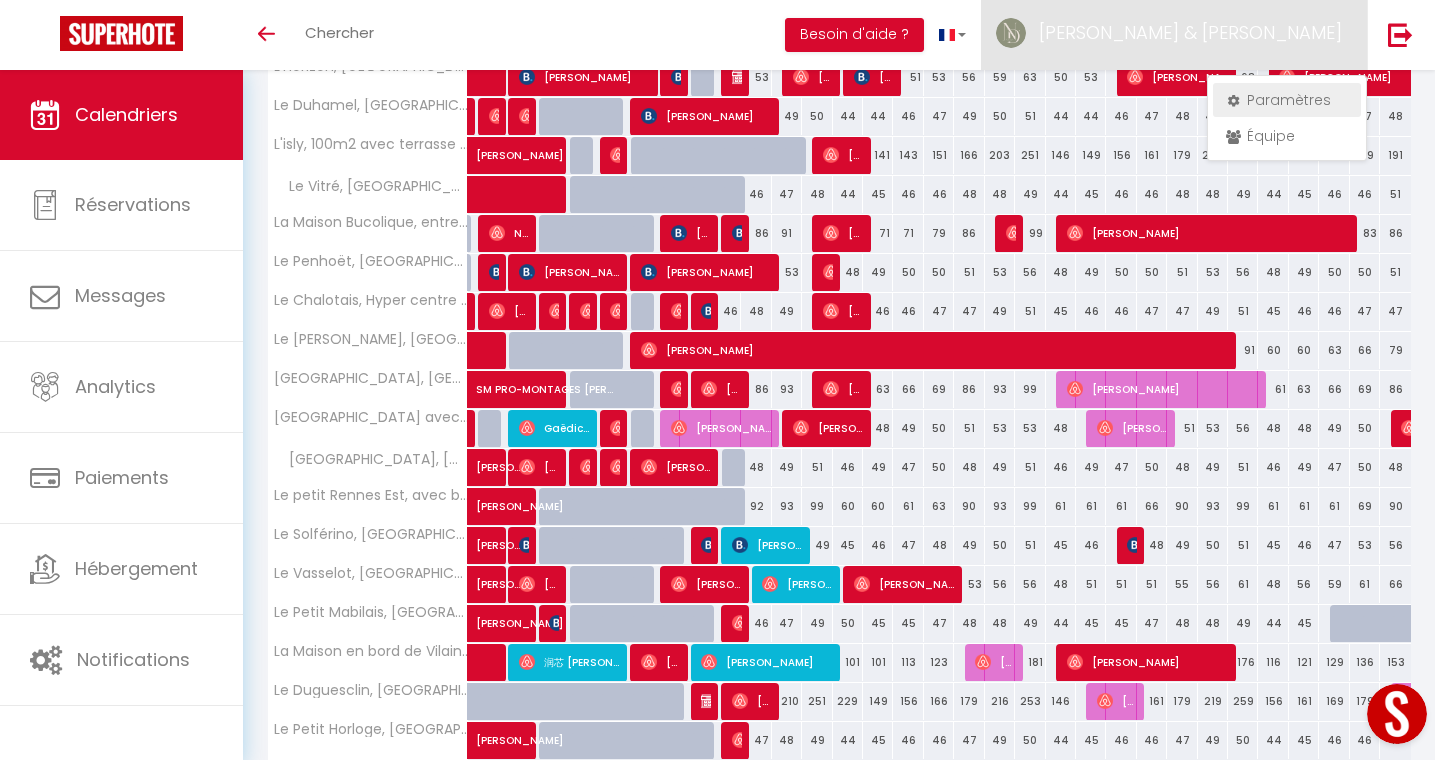 click on "Paramètres" at bounding box center [1287, 100] 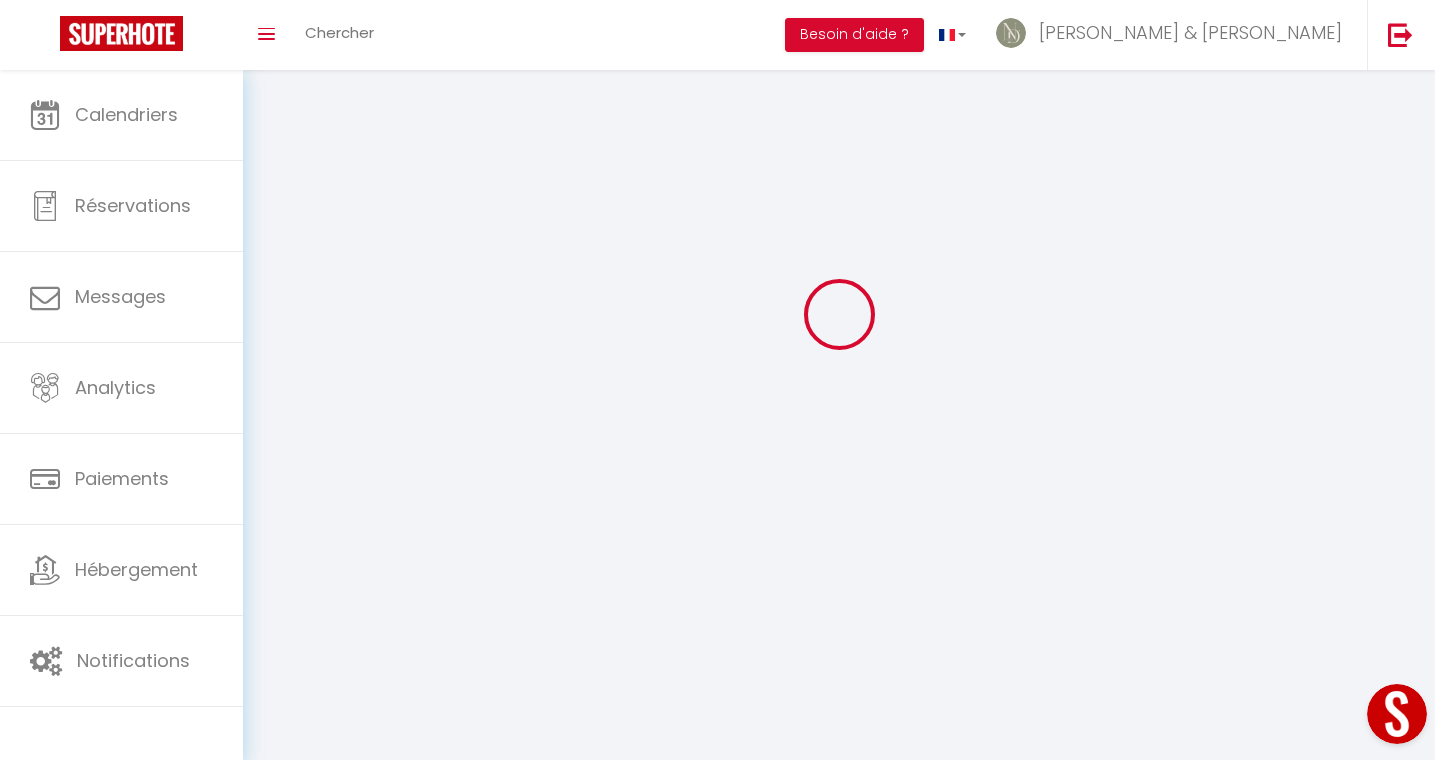 scroll, scrollTop: 70, scrollLeft: 0, axis: vertical 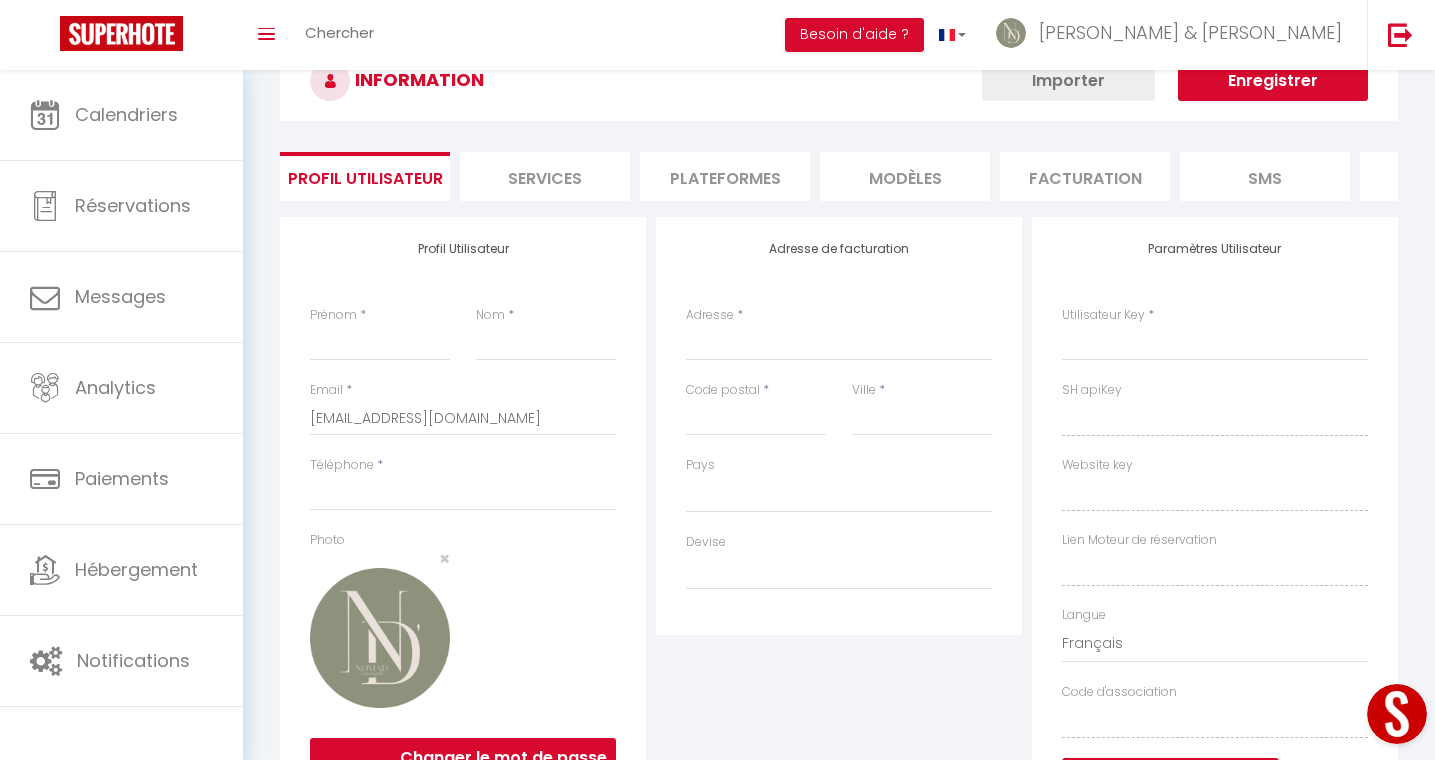 select 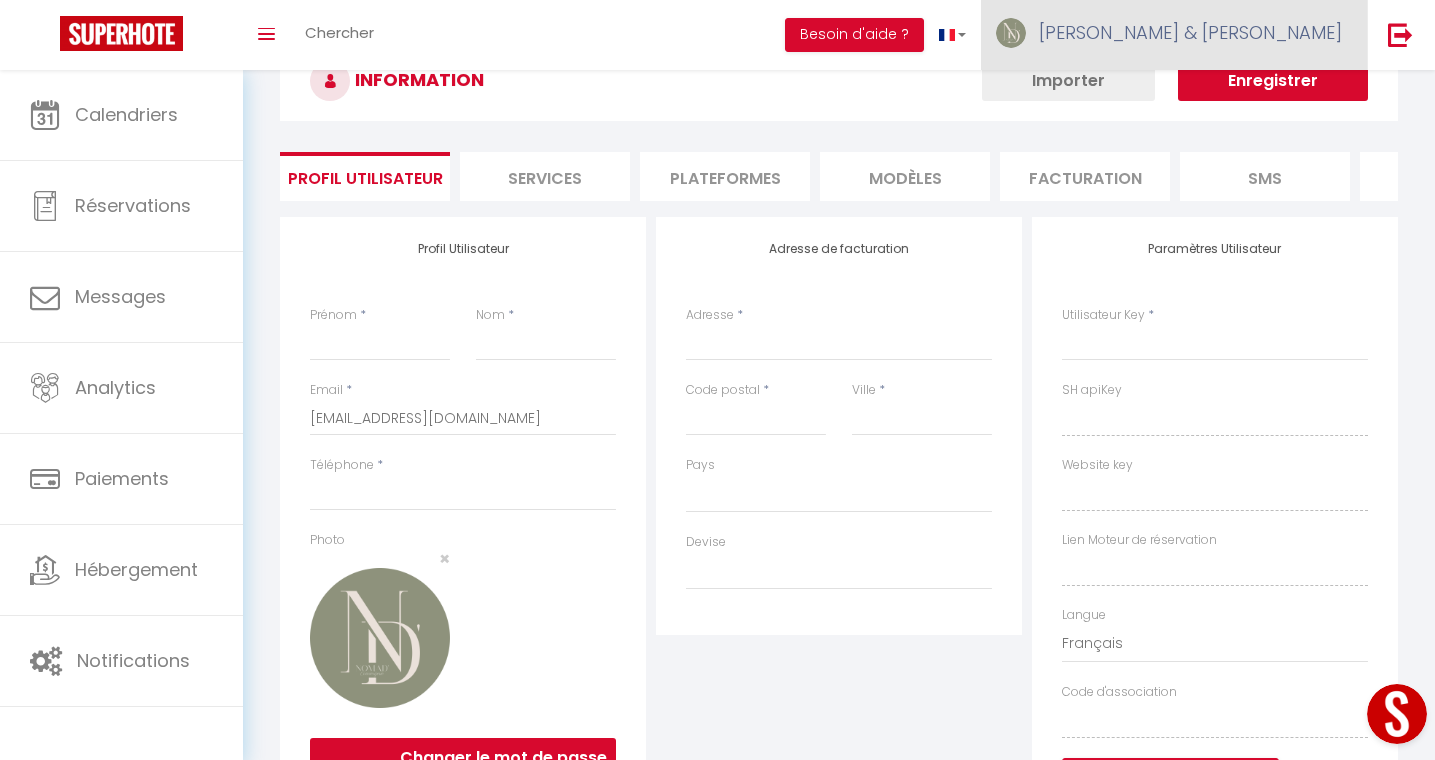 select on "fr" 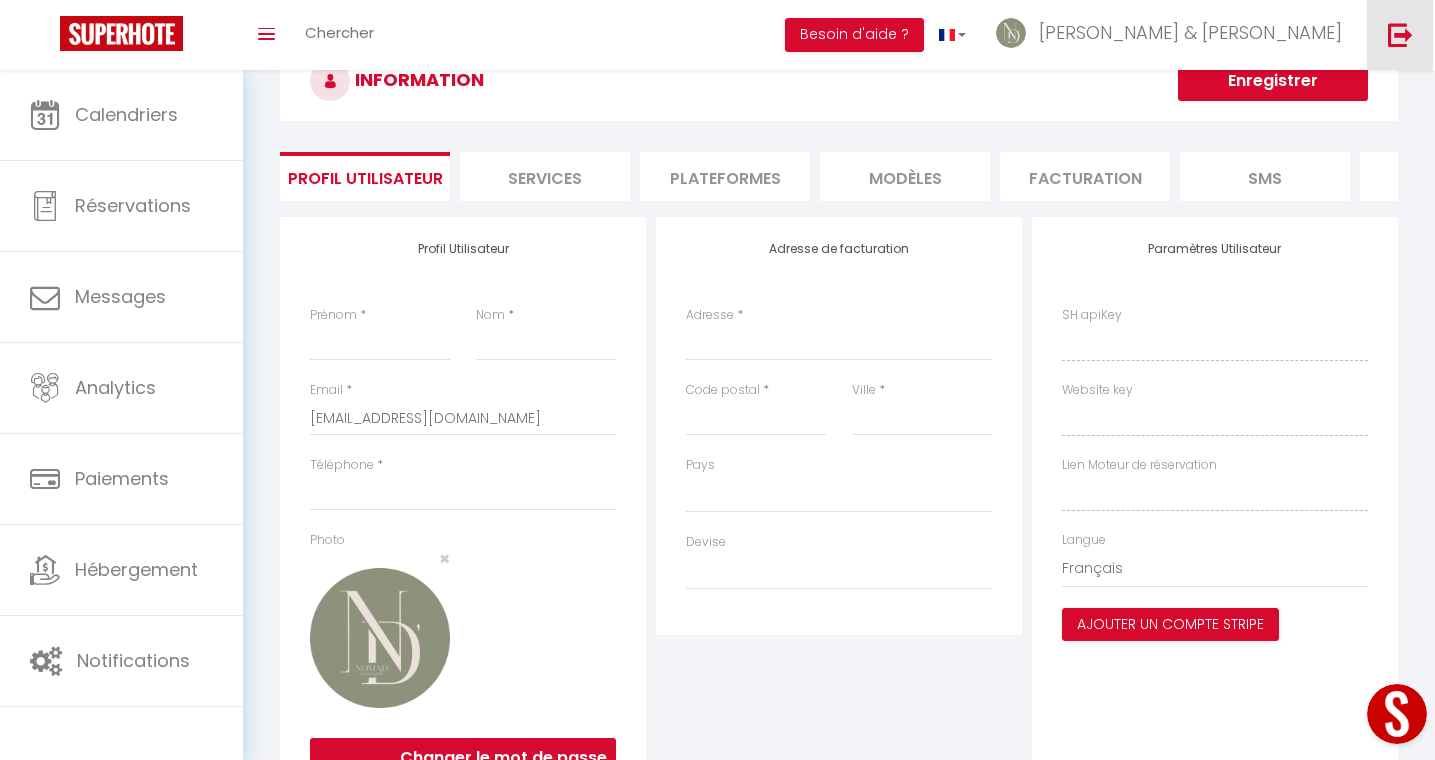 click at bounding box center (1400, 34) 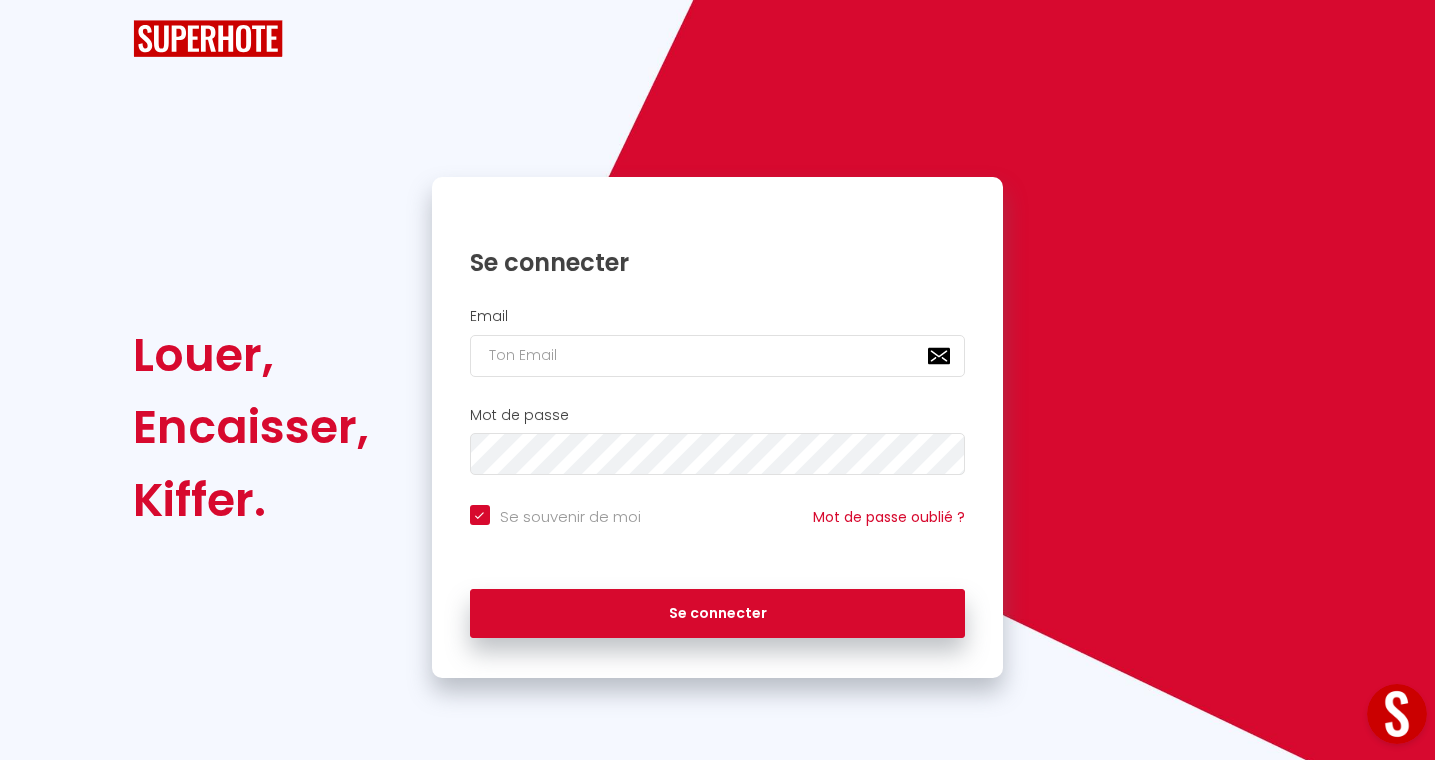 scroll, scrollTop: 0, scrollLeft: 0, axis: both 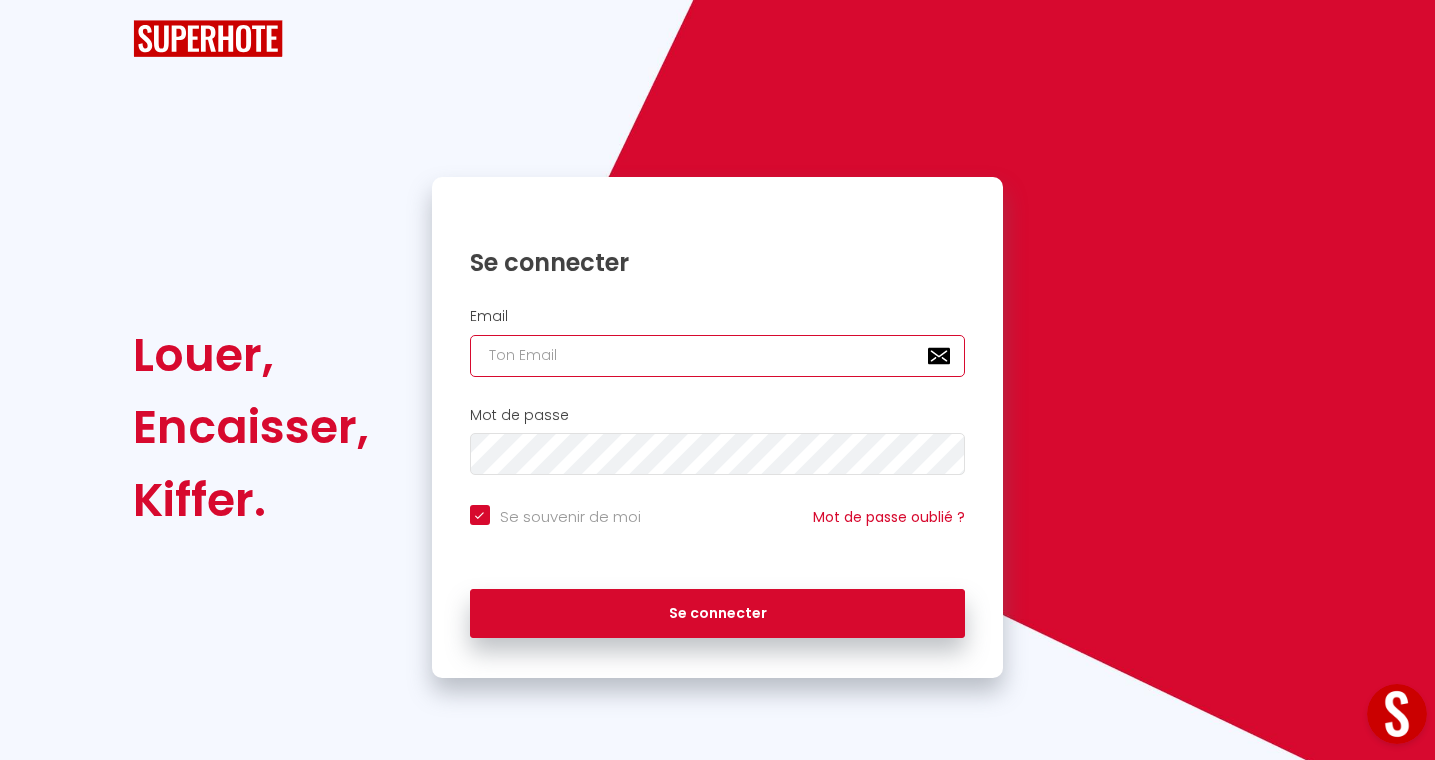 type on "[EMAIL_ADDRESS][DOMAIN_NAME]" 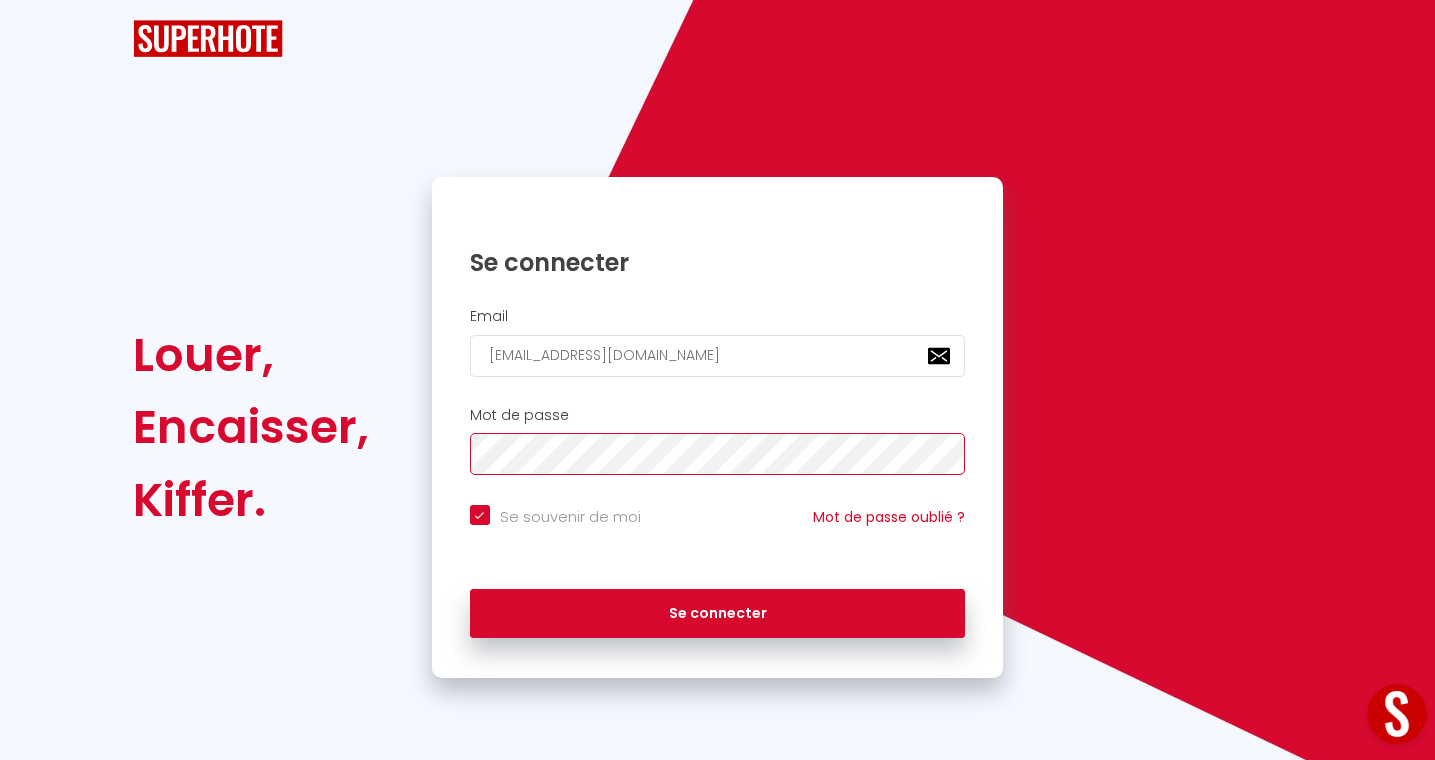 click on "Se connecter" at bounding box center [718, 614] 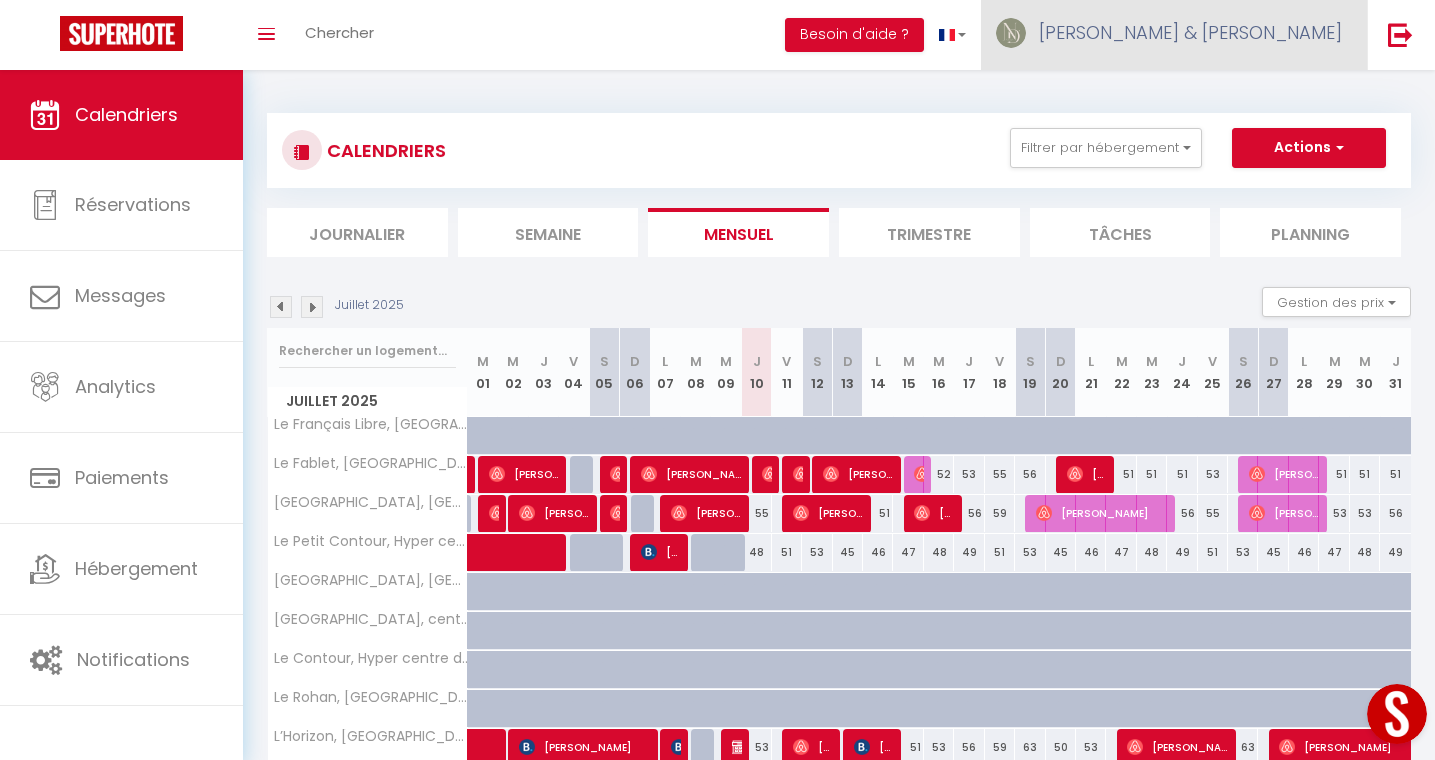 click on "[PERSON_NAME] & [PERSON_NAME]" at bounding box center [1190, 32] 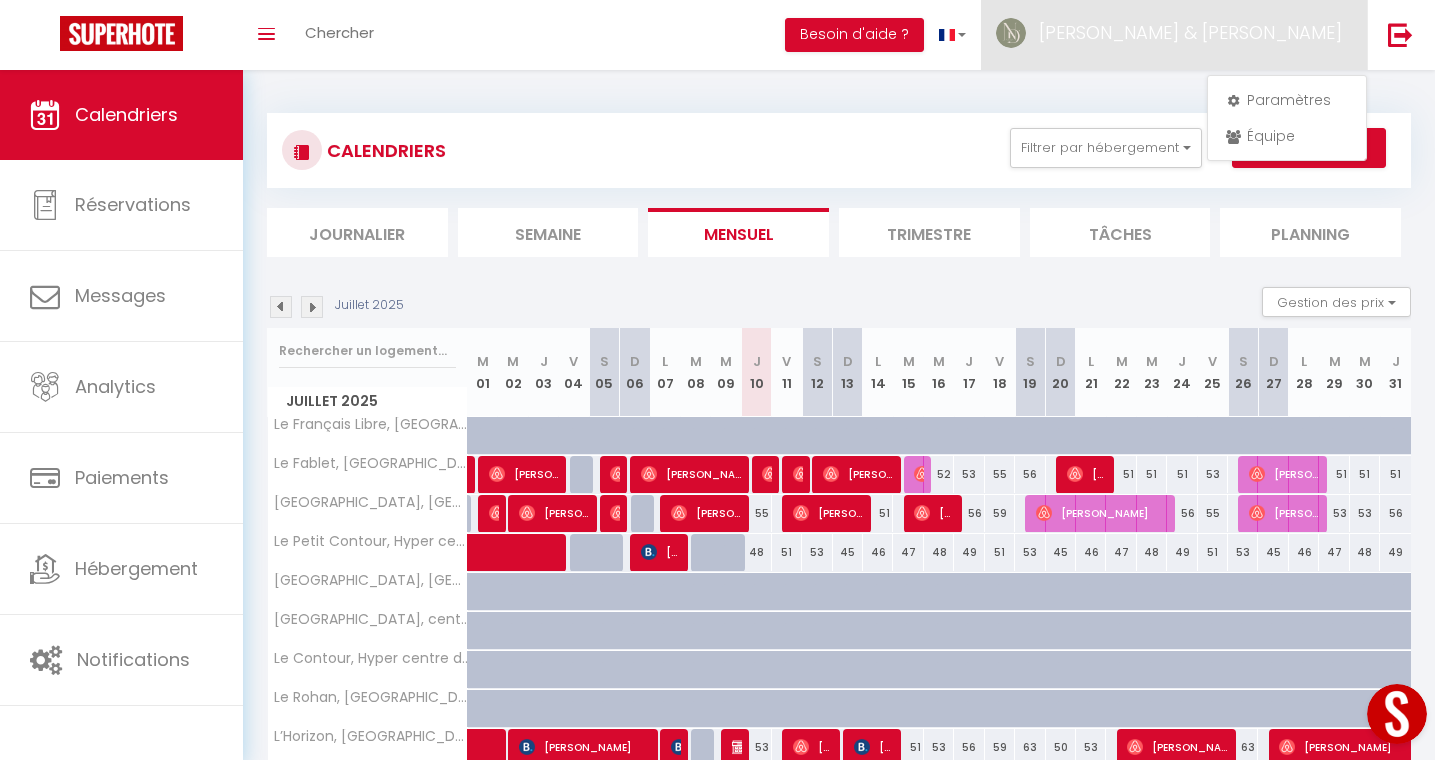 click on "CALENDRIERS
Filtrer par hébergement
LES MANDATS EN ACTION       Le Fablet, Hyper centre de Rennes     Le Saint Melaine, Hyper centre de Rennes     Le Petit Contour, Hyper centre de Rennes     L'Opéra, Hyper centre de Rennes     L’Horizon, Centre de Rennes avec parking     Le Duhamel, Rennes gare Nord/Saint Hélier     L'isly, 100m2 avec terrasse vue sur Rennes     Le Vitré, Rennes     La Maison Bucolique, entre Rennes et Saint Jacques     Le Penhoët, Rennes Hyper Centre Ville     Le Chalotais, Hyper centre de Rennes     Le Winston Churchill, Rennes Ouest     Le Carrel, centre de Rennes     L’Arsenal avec parking, Rennes centre     Le Verdun, Rennes Centre     Le petit Rennes Est, avec balcon     Le Solférino, Rennes Gare Nord     Le Vasselot, Rennes Centre     Le Petit Mabilais, Centre de Rennes     La Maison en bord de Vilaine, Rennes 1oom2,     Le Duguesclin, Rennes Hyper Centre     Le Petit Horloge, Rennes Centre" at bounding box center [839, 504] 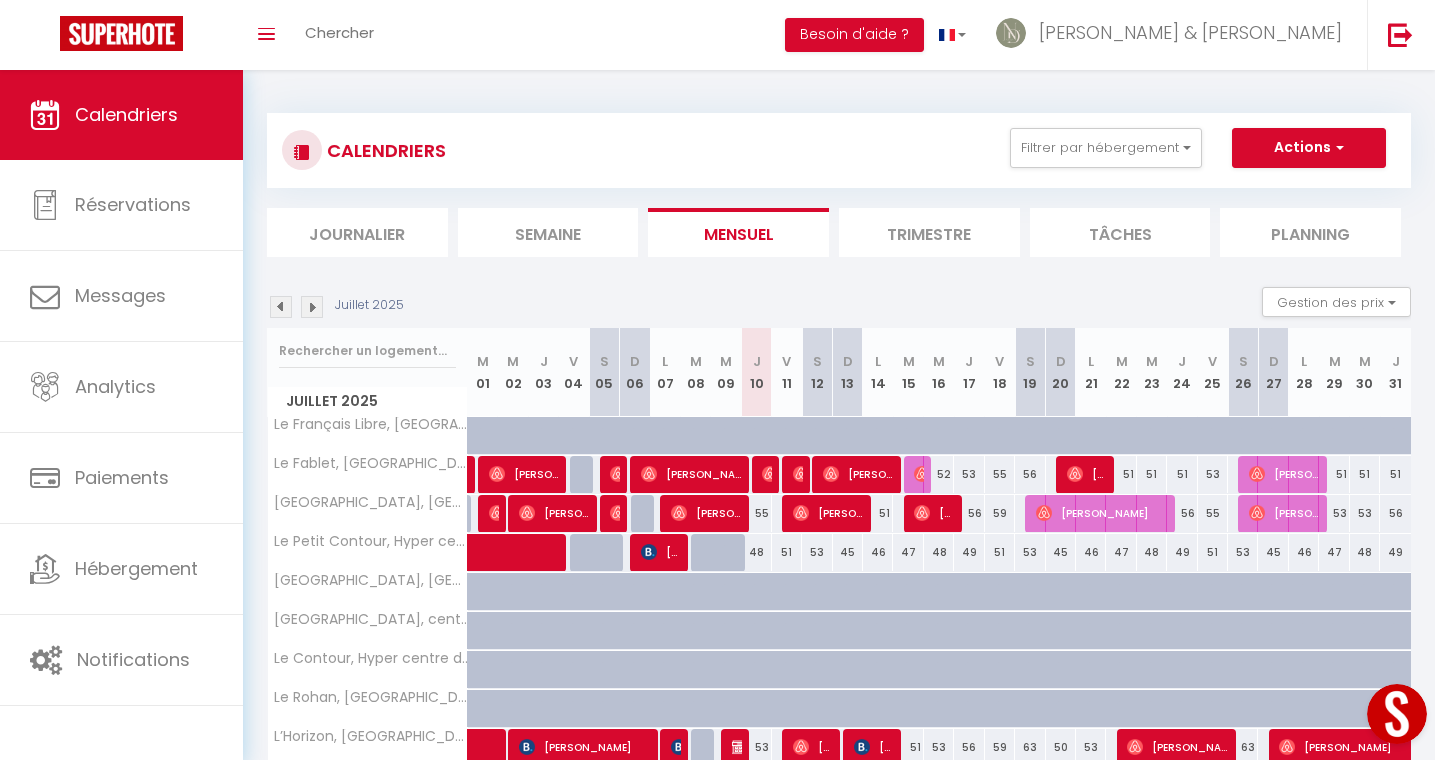 click on "Actions" at bounding box center [1309, 148] 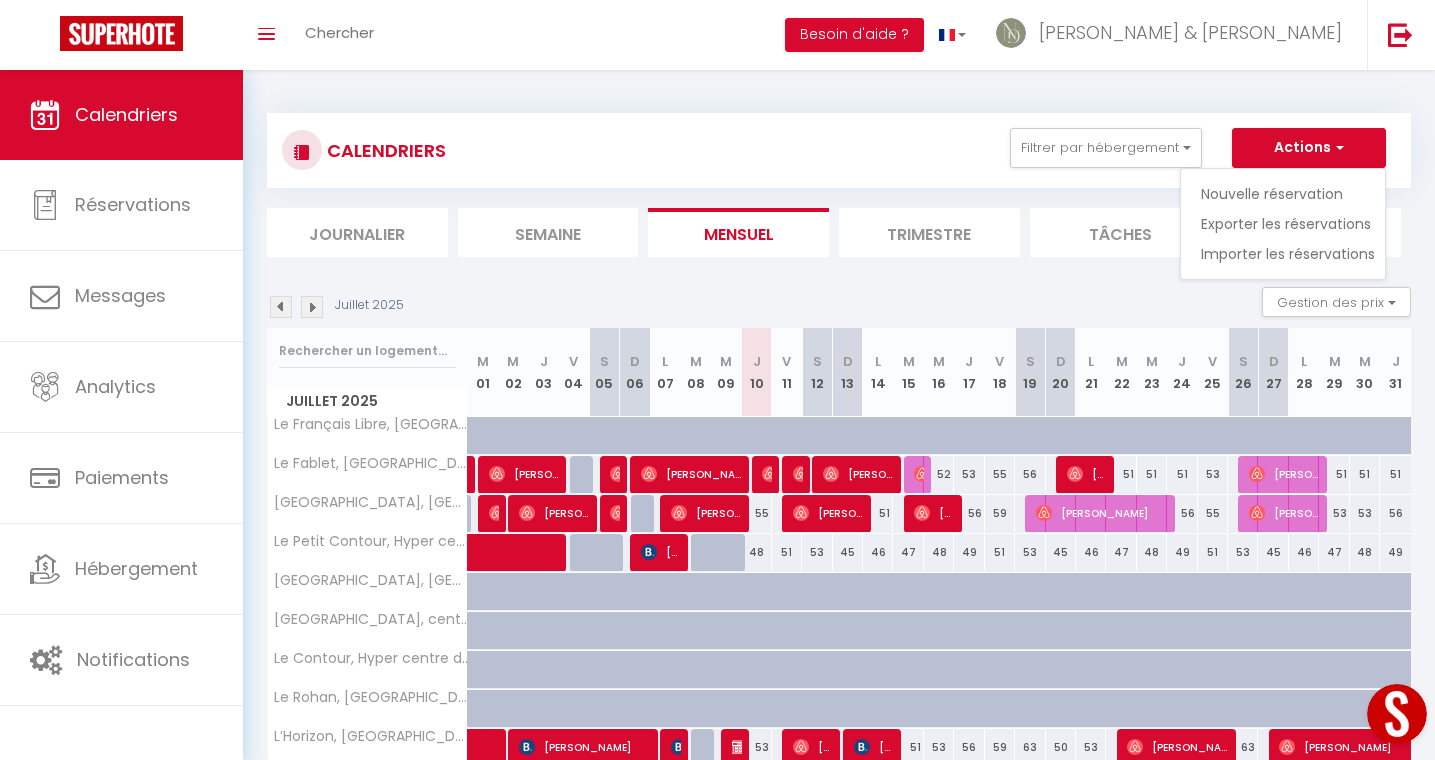 click on "CALENDRIERS
Filtrer par hébergement
LES MANDATS EN ACTION       Le Fablet, Hyper centre de Rennes     Le Saint Melaine, Hyper centre de Rennes     Le Petit Contour, Hyper centre de Rennes     L'Opéra, Hyper centre de Rennes     L’Horizon, Centre de Rennes avec parking     Le Duhamel, Rennes gare Nord/Saint Hélier     L'isly, 100m2 avec terrasse vue sur Rennes     Le Vitré, Rennes     La Maison Bucolique, entre Rennes et Saint Jacques     Le Penhoët, Rennes Hyper Centre Ville     Le Chalotais, Hyper centre de Rennes     Le Winston Churchill, Rennes Ouest     Le Carrel, centre de Rennes     L’Arsenal avec parking, Rennes centre     Le Verdun, Rennes Centre     Le petit Rennes Est, avec balcon     Le Solférino, Rennes Gare Nord     Le Vasselot, Rennes Centre     Le Petit Mabilais, Centre de Rennes     La Maison en bord de Vilaine, Rennes 1oom2,     Le Duguesclin, Rennes Hyper Centre     Le Petit Horloge, Rennes Centre" at bounding box center (839, 150) 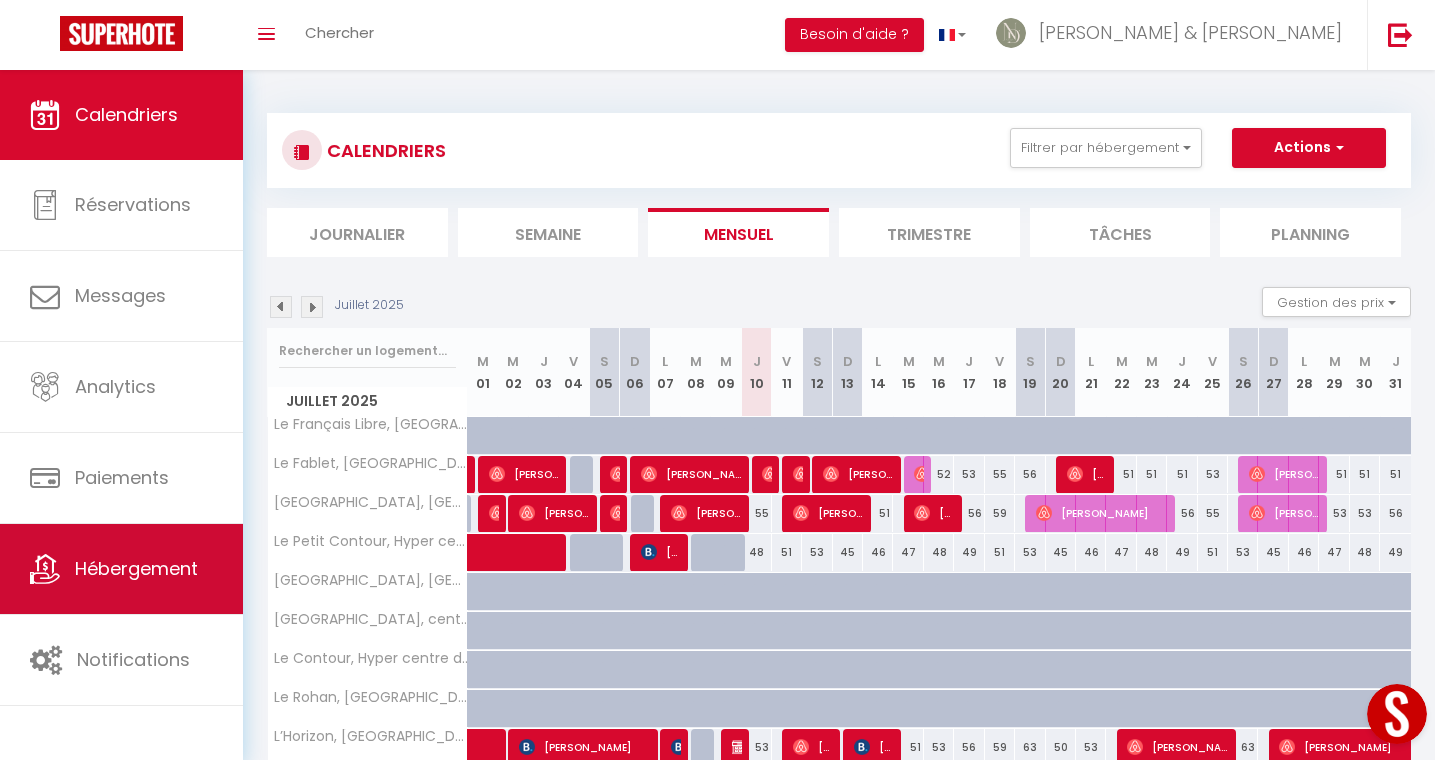 click on "Hébergement" at bounding box center (136, 568) 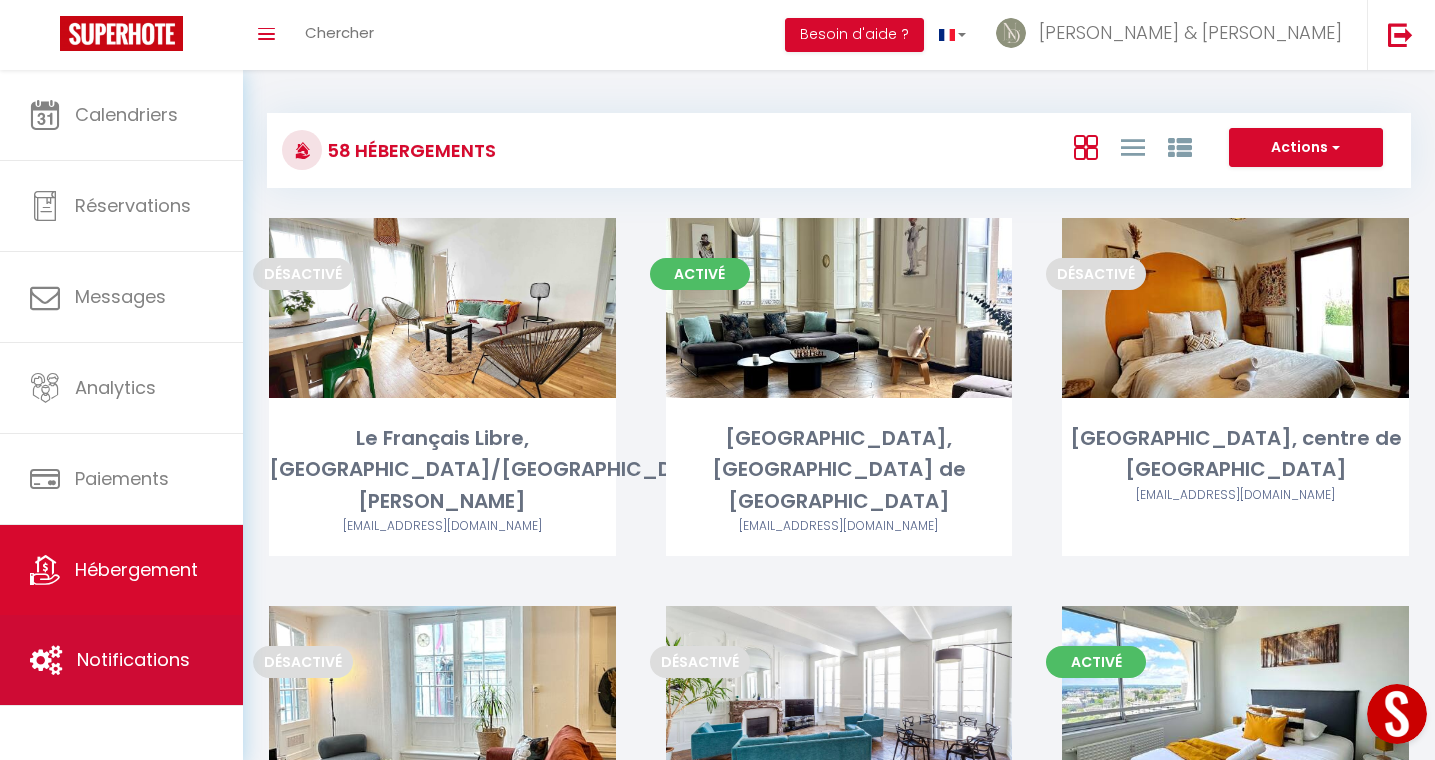 click on "Notifications" at bounding box center (133, 659) 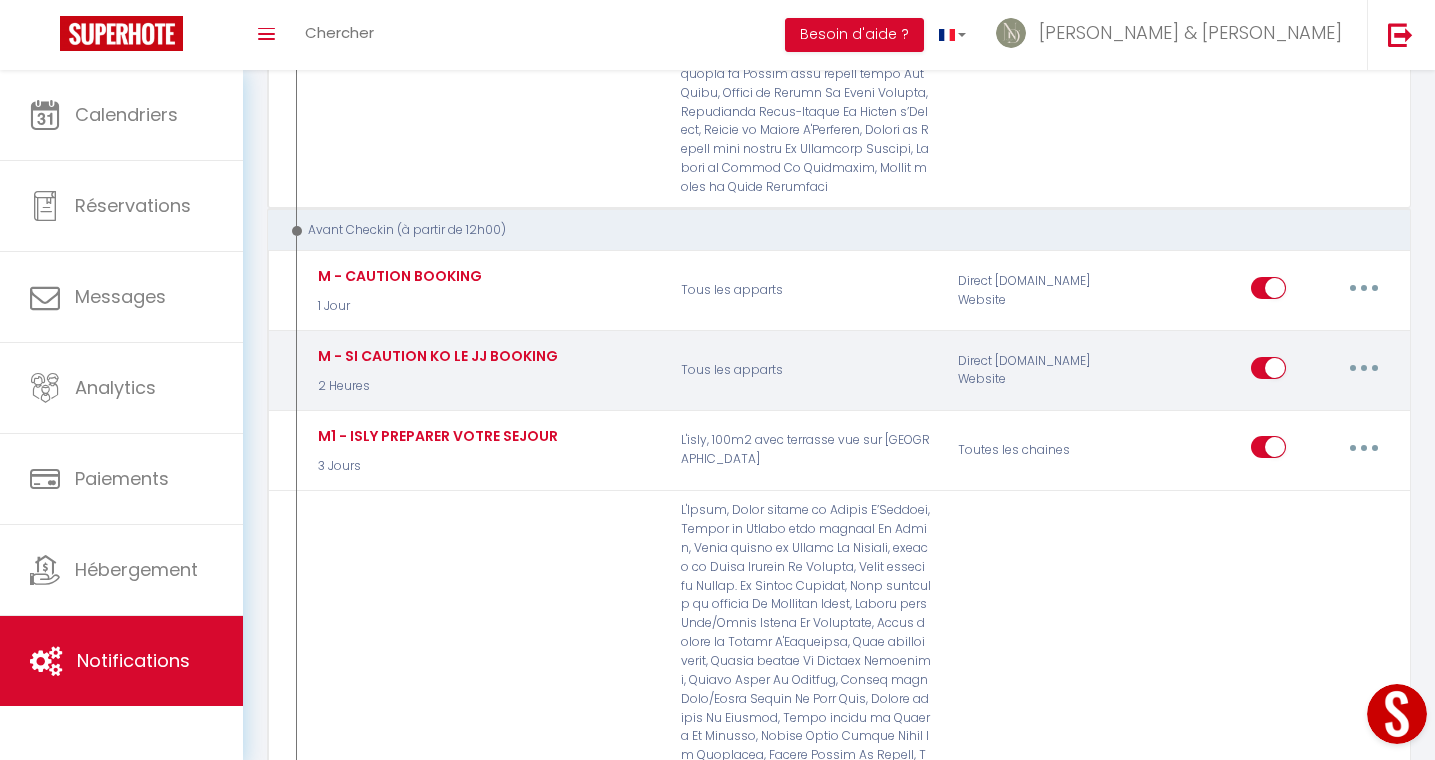 scroll, scrollTop: 5603, scrollLeft: 0, axis: vertical 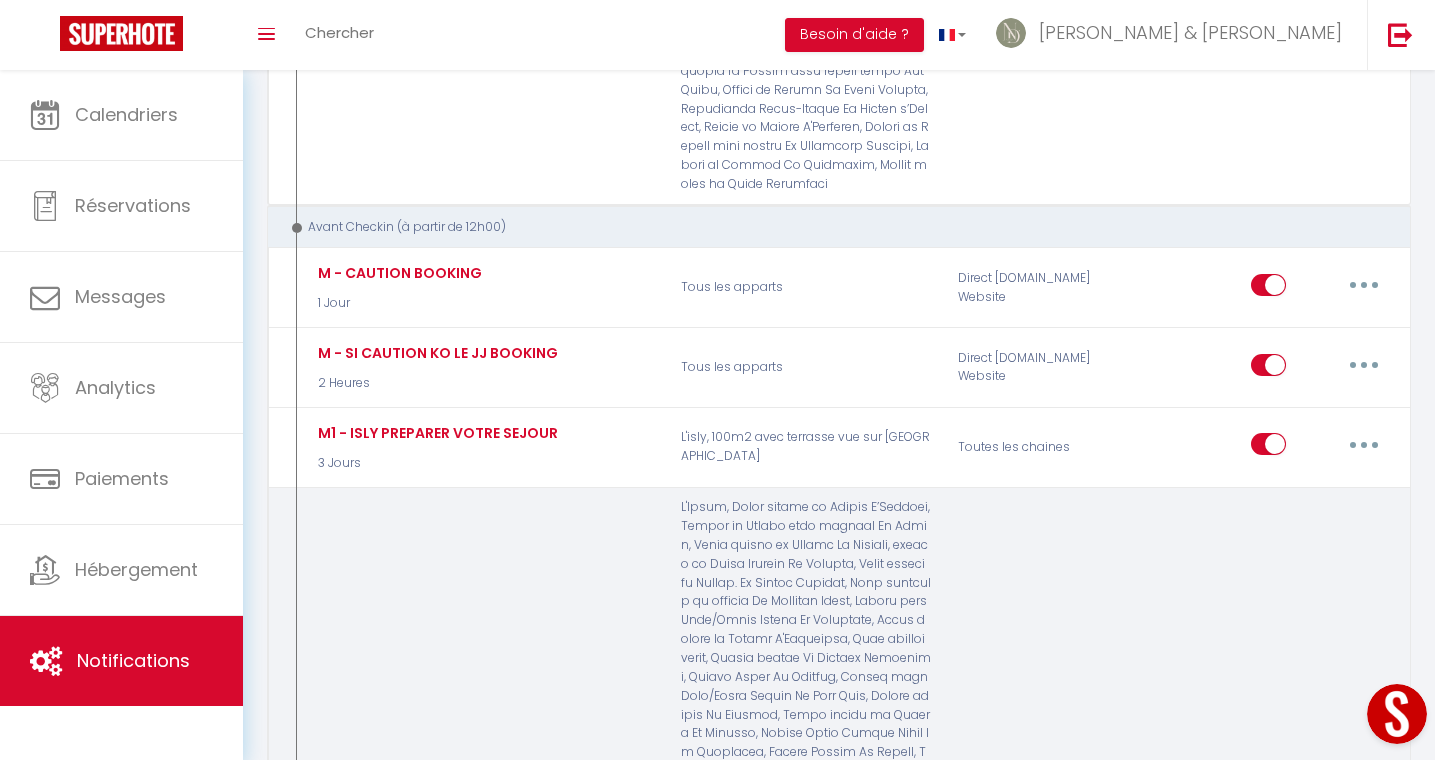 click at bounding box center [1364, 1004] 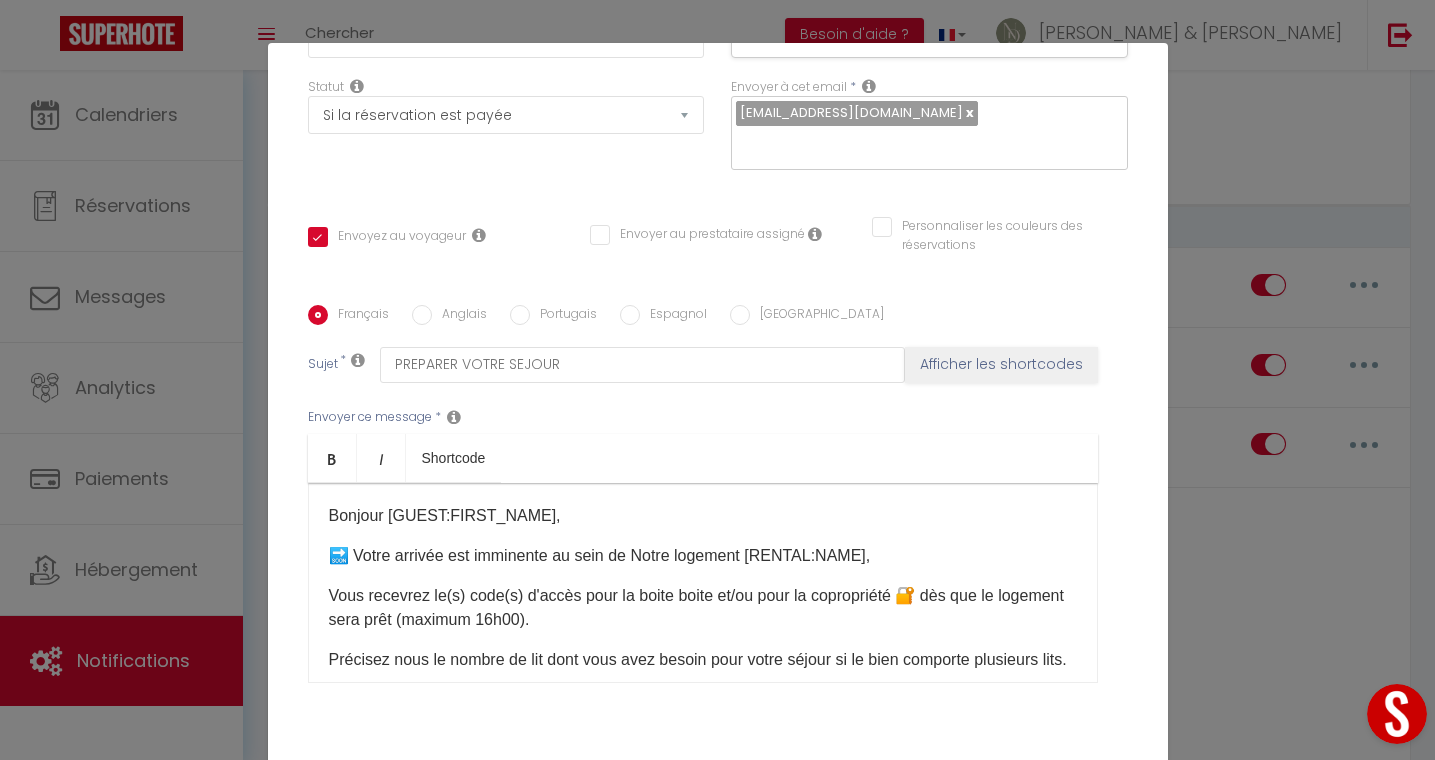 scroll, scrollTop: 313, scrollLeft: 0, axis: vertical 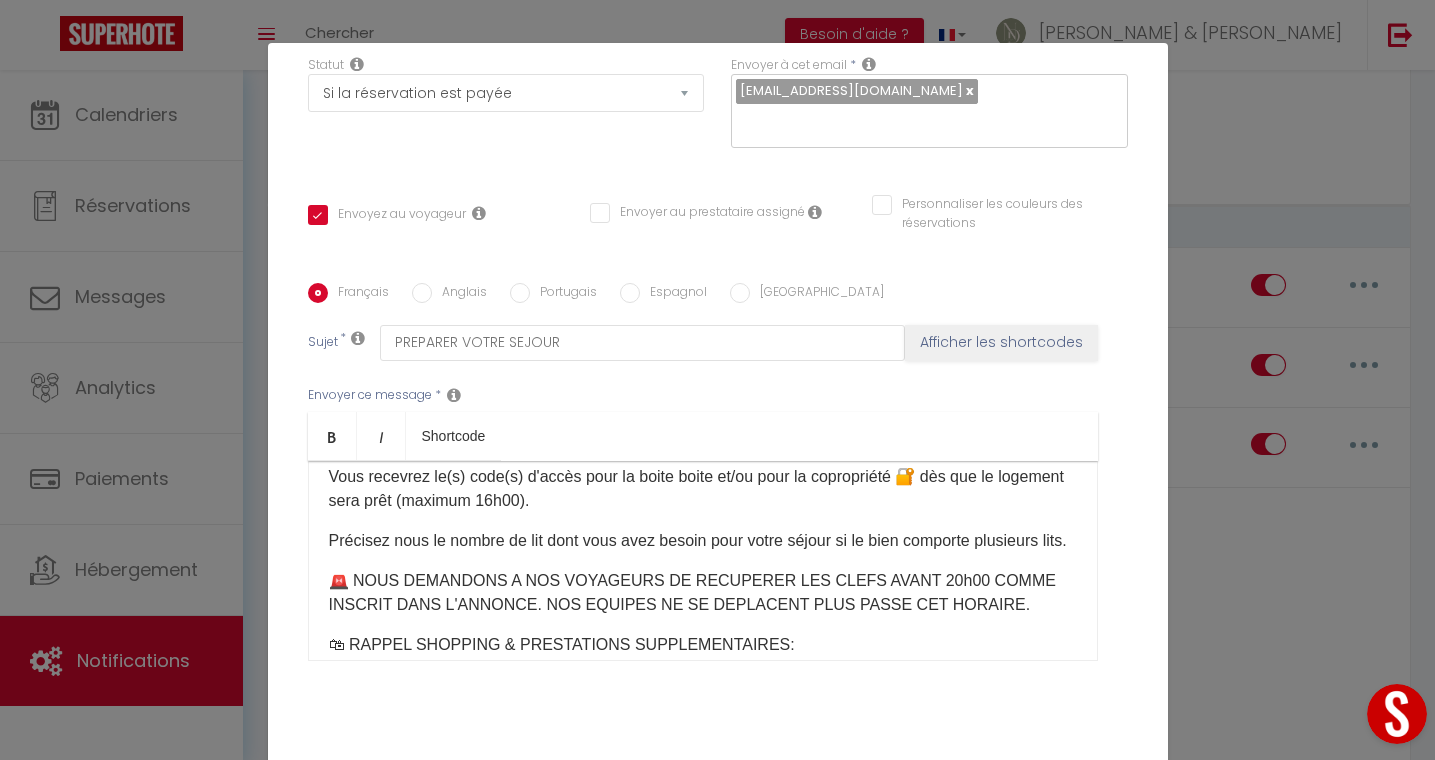 drag, startPoint x: 380, startPoint y: 557, endPoint x: 326, endPoint y: 530, distance: 60.373837 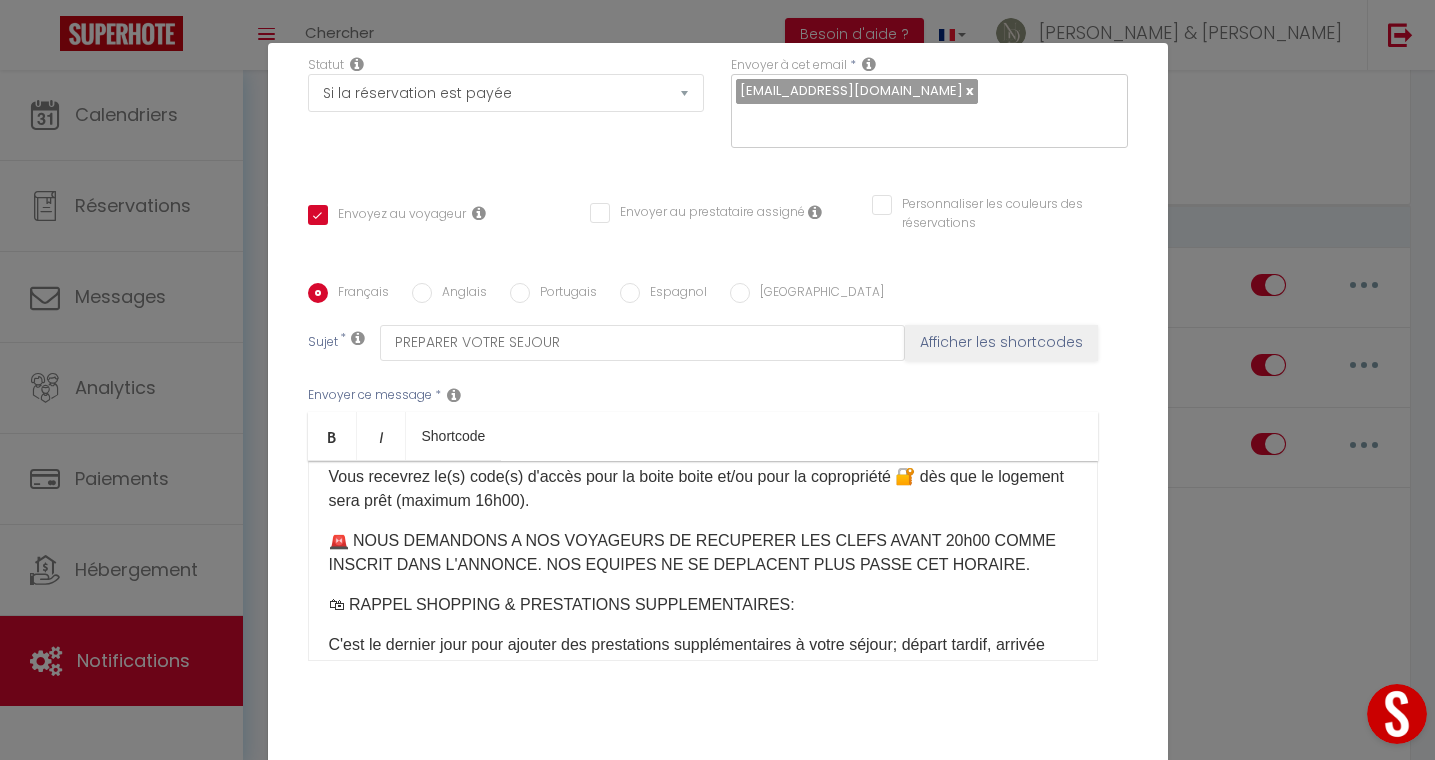 click on "🚨 NOUS DEMANDONS A NOS VOYAGEURS DE RECUPERER LES CLEFS AVANT 20h00 COMME INSCRIT DANS L'ANNONCE. NOS EQUIPES NE SE DEPLACENT PLUS PASSE CET HORAIRE." at bounding box center (703, 553) 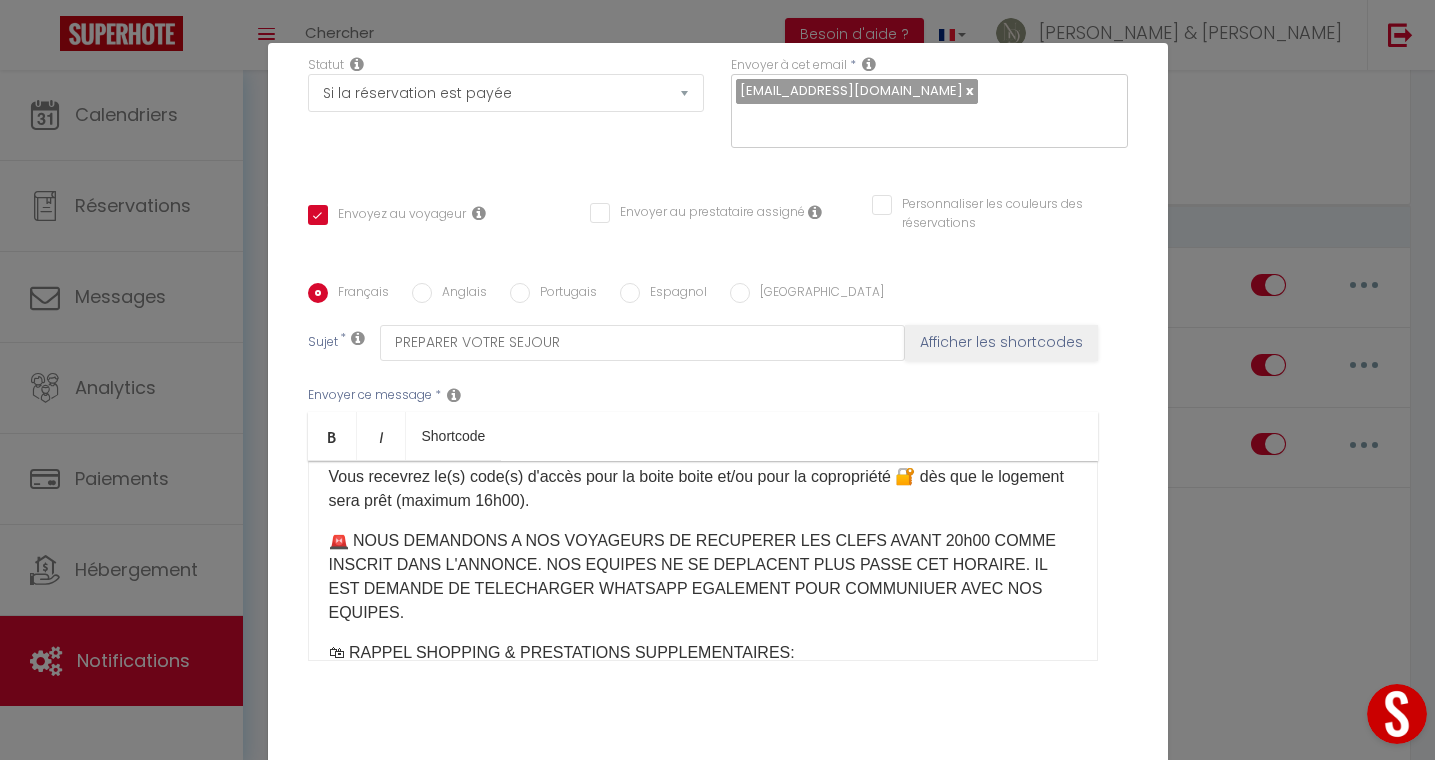 click on "🚨 NOUS DEMANDONS A NOS VOYAGEURS DE RECUPERER LES CLEFS AVANT 20h00 COMME INSCRIT DANS L'ANNONCE. NOS EQUIPES NE SE DEPLACENT PLUS PASSE CET HORAIRE. IL EST DEMANDE DE TELECHARGER WHATSAPP EGALEMENT POUR COMMUNIUER AVEC NOS EQUIPES." at bounding box center (703, 577) 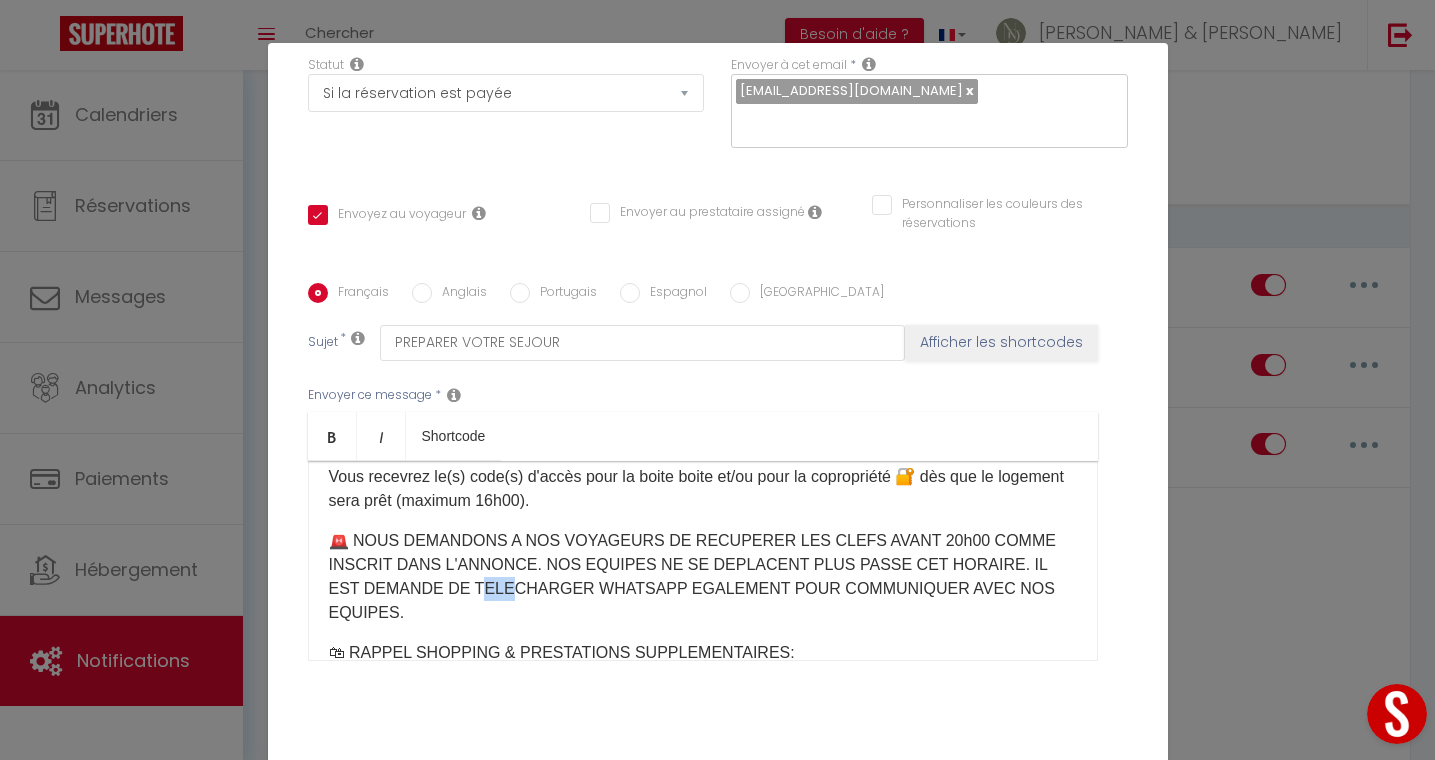 drag, startPoint x: 366, startPoint y: 590, endPoint x: 339, endPoint y: 591, distance: 27.018513 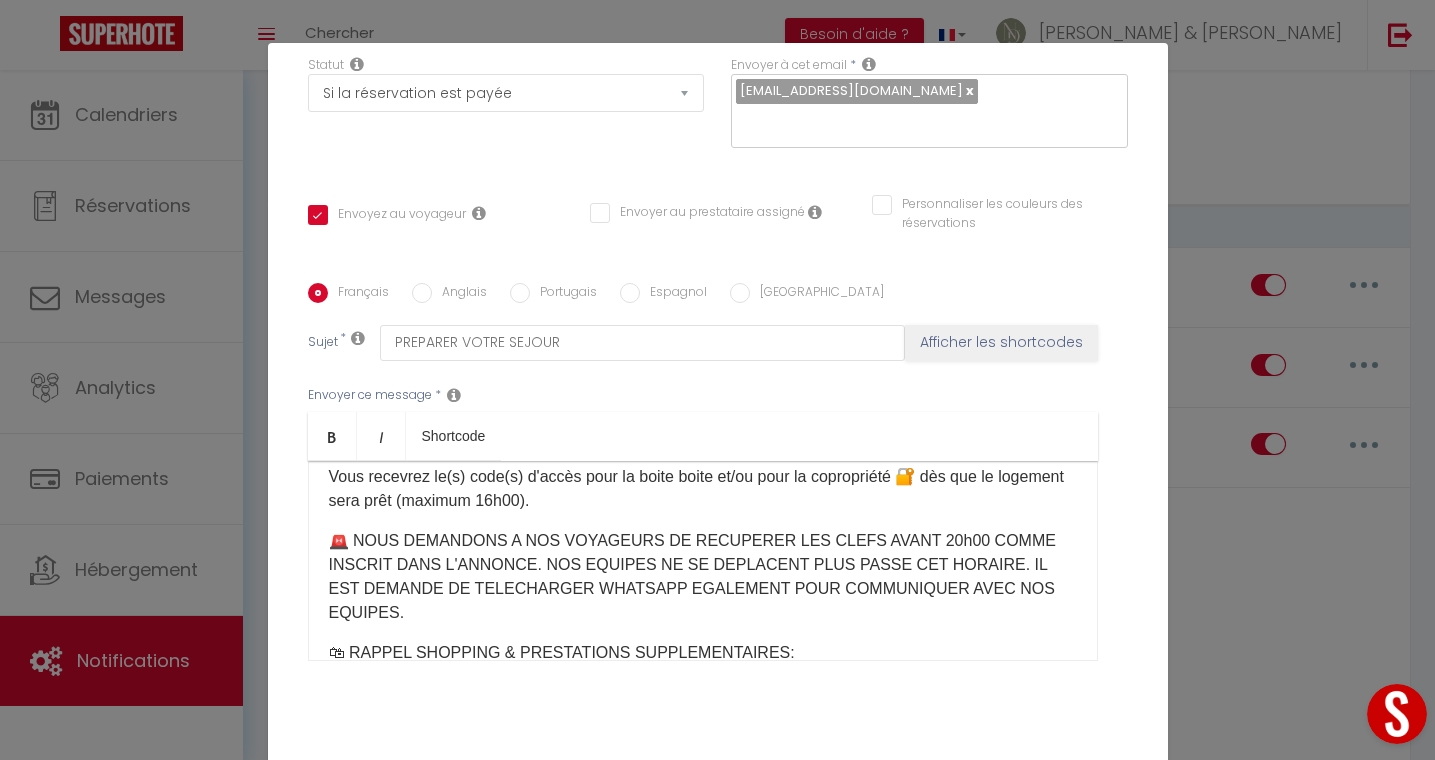click on "🚨 NOUS DEMANDONS A NOS VOYAGEURS DE RECUPERER LES CLEFS AVANT 20h00 COMME INSCRIT DANS L'ANNONCE. NOS EQUIPES NE SE DEPLACENT PLUS PASSE CET HORAIRE. IL EST DEMANDE DE TELECHARGER WHATSAPP EGALEMENT POUR COMMUNIQUER AVEC NOS EQUIPES." at bounding box center [703, 577] 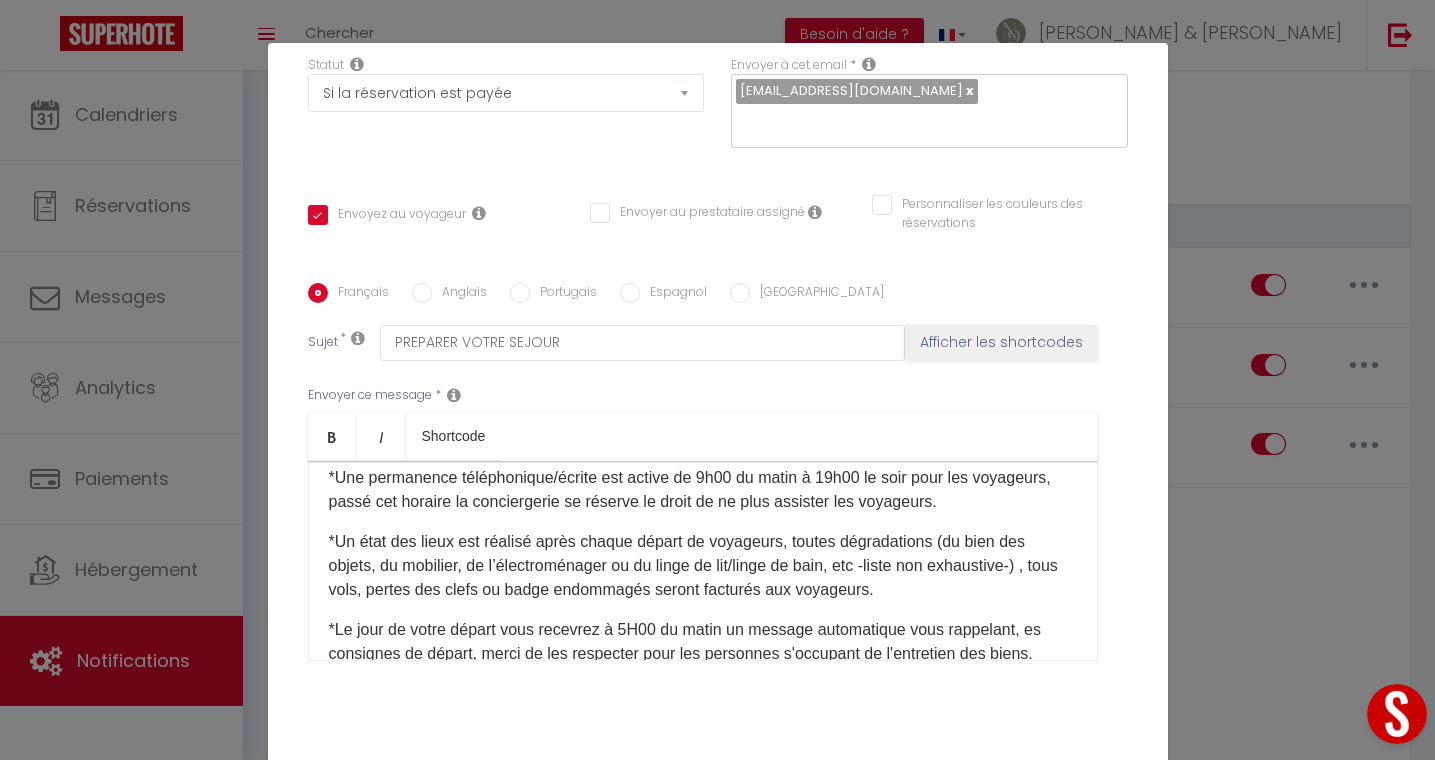 scroll, scrollTop: 680, scrollLeft: 0, axis: vertical 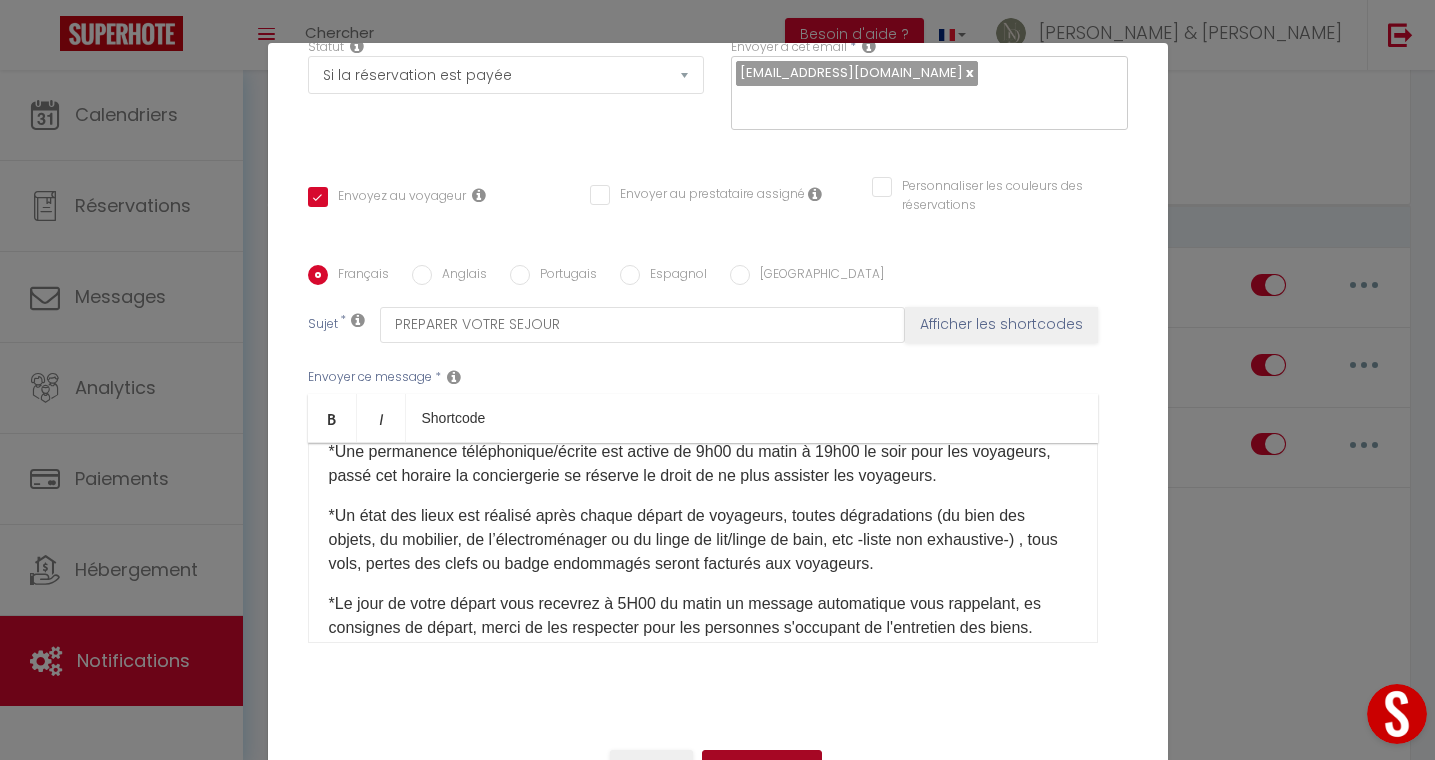 click on "Mettre à jour" at bounding box center (762, 767) 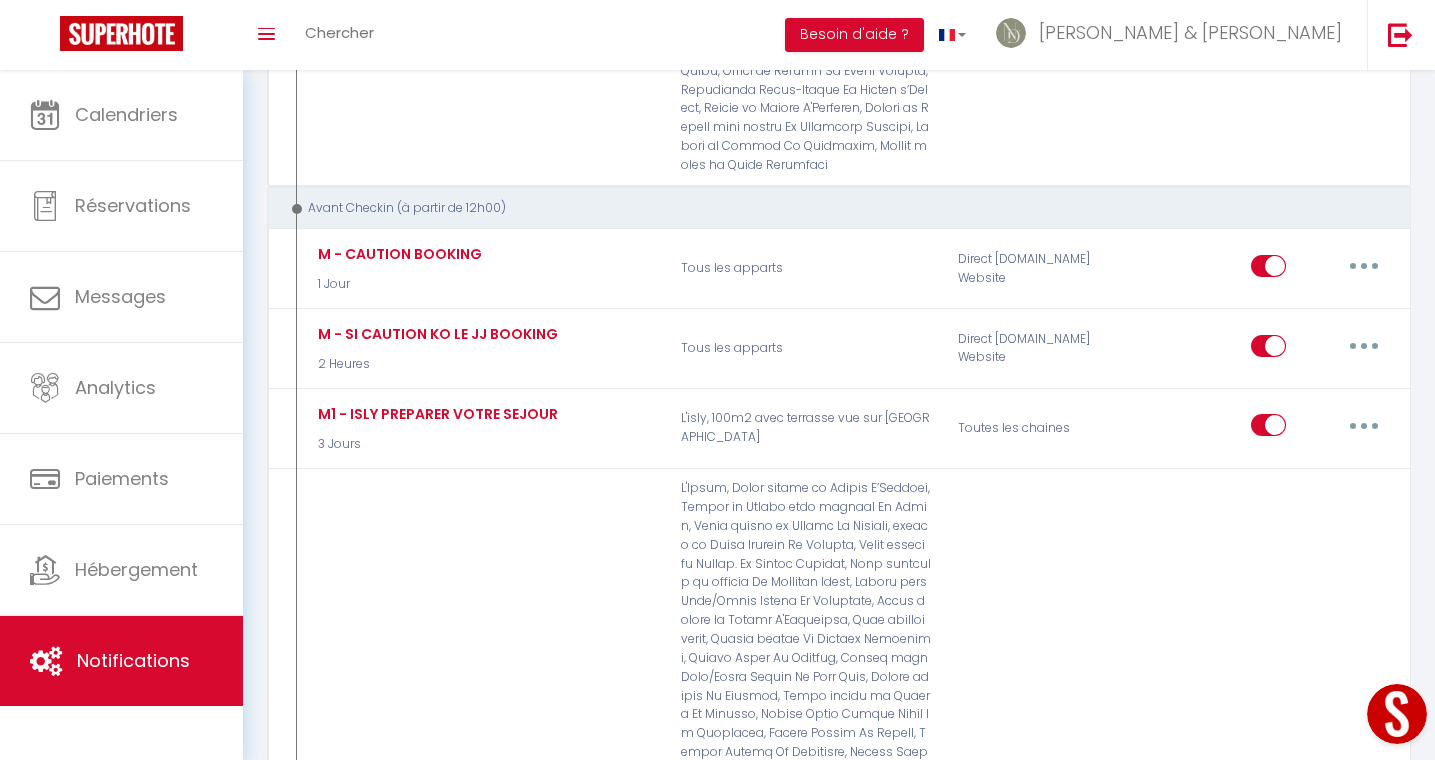 scroll, scrollTop: 5629, scrollLeft: 0, axis: vertical 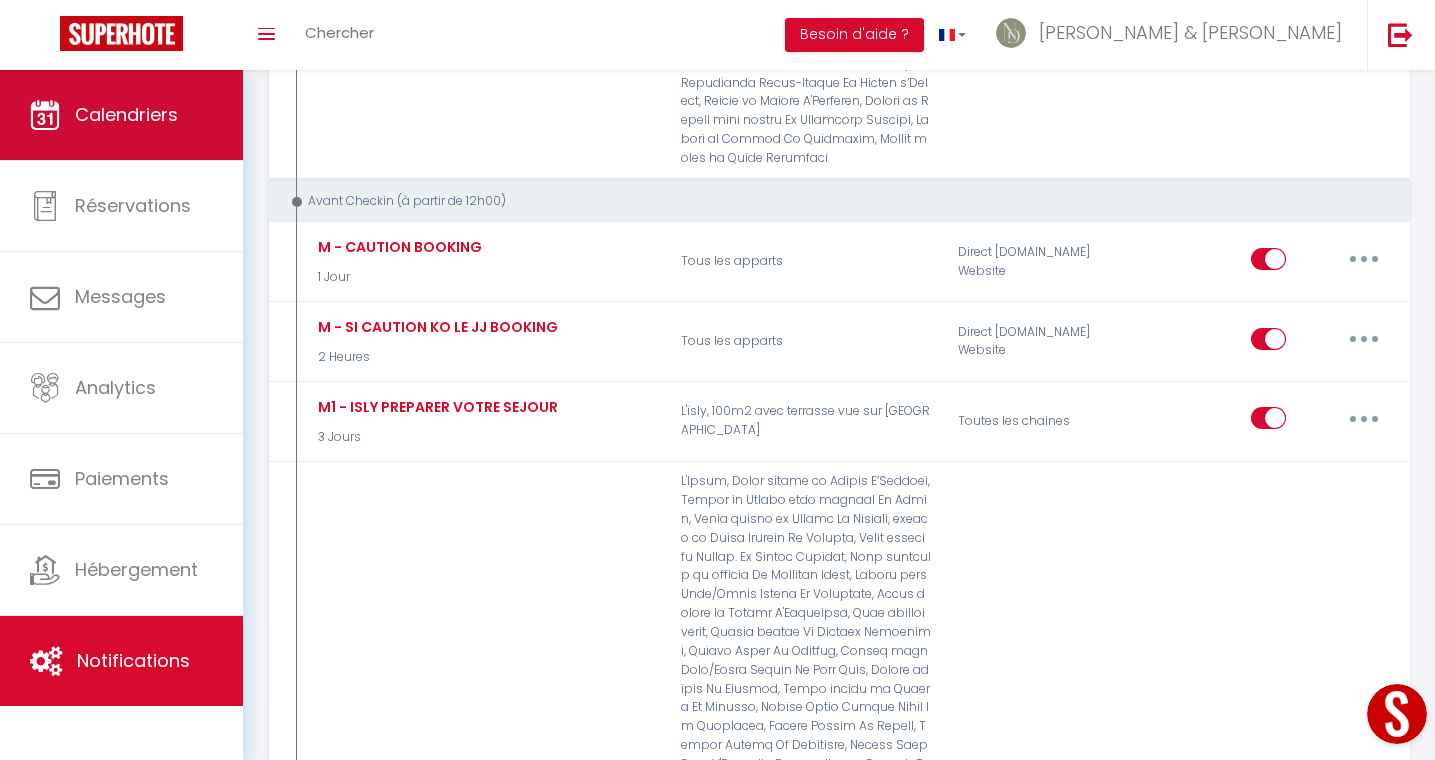 click on "Calendriers" at bounding box center (121, 115) 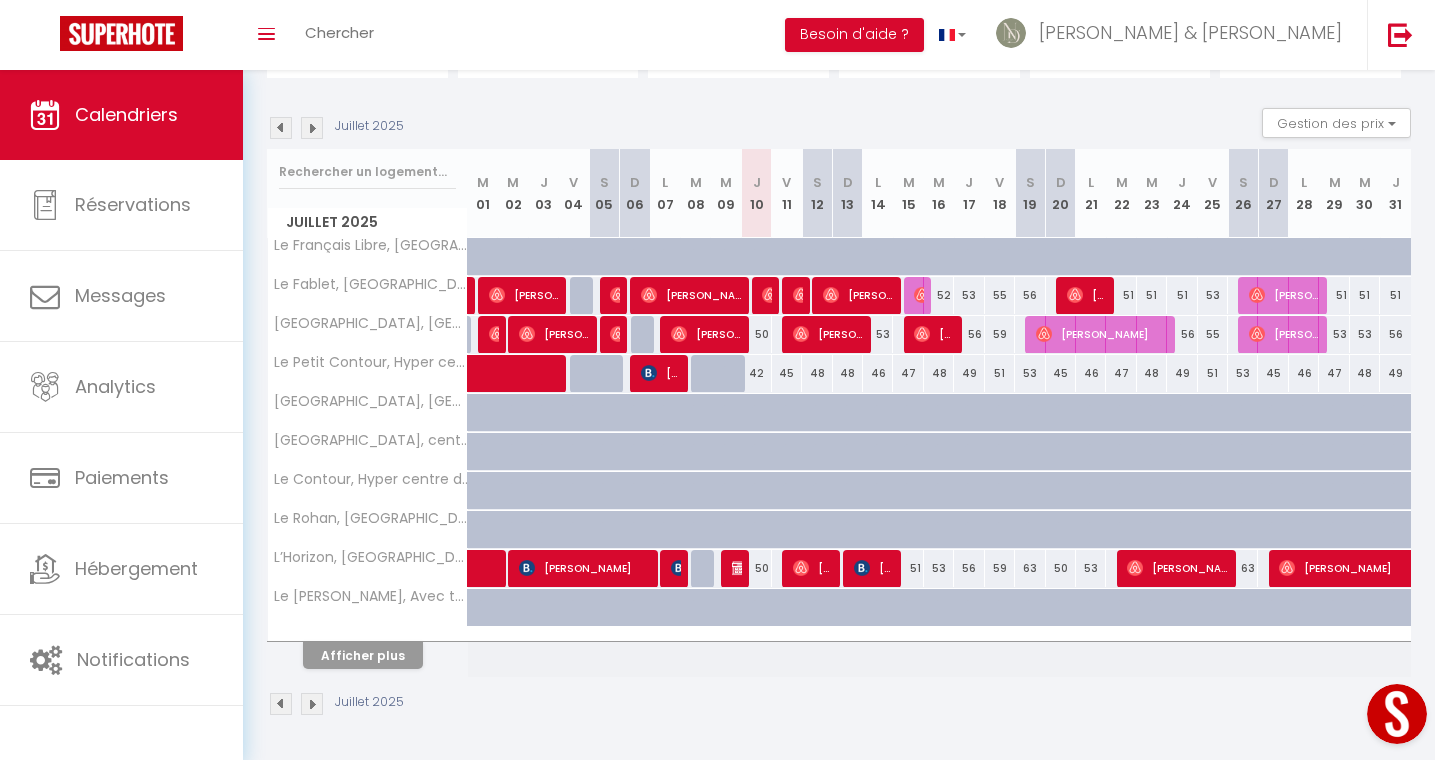 scroll, scrollTop: 177, scrollLeft: 0, axis: vertical 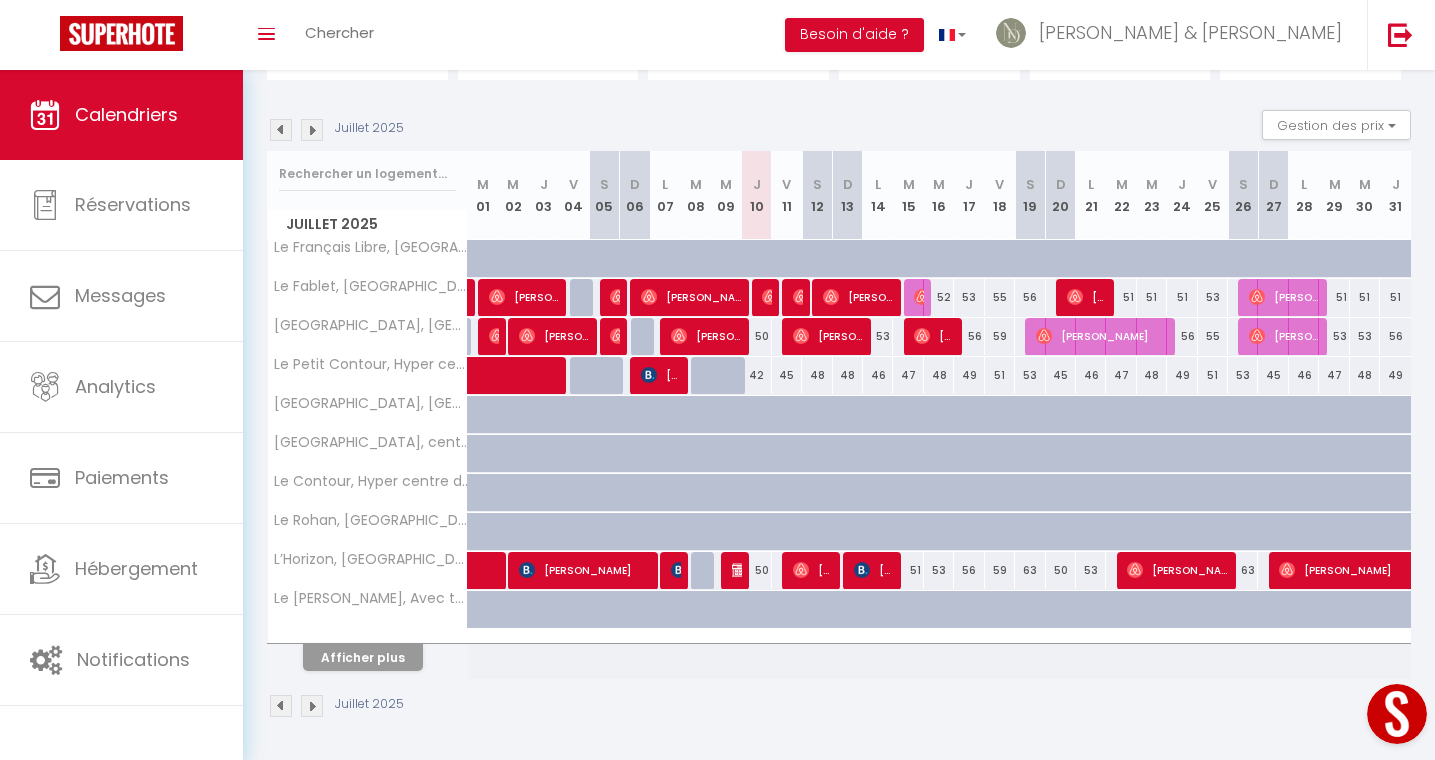 click on "Afficher plus" at bounding box center (363, 657) 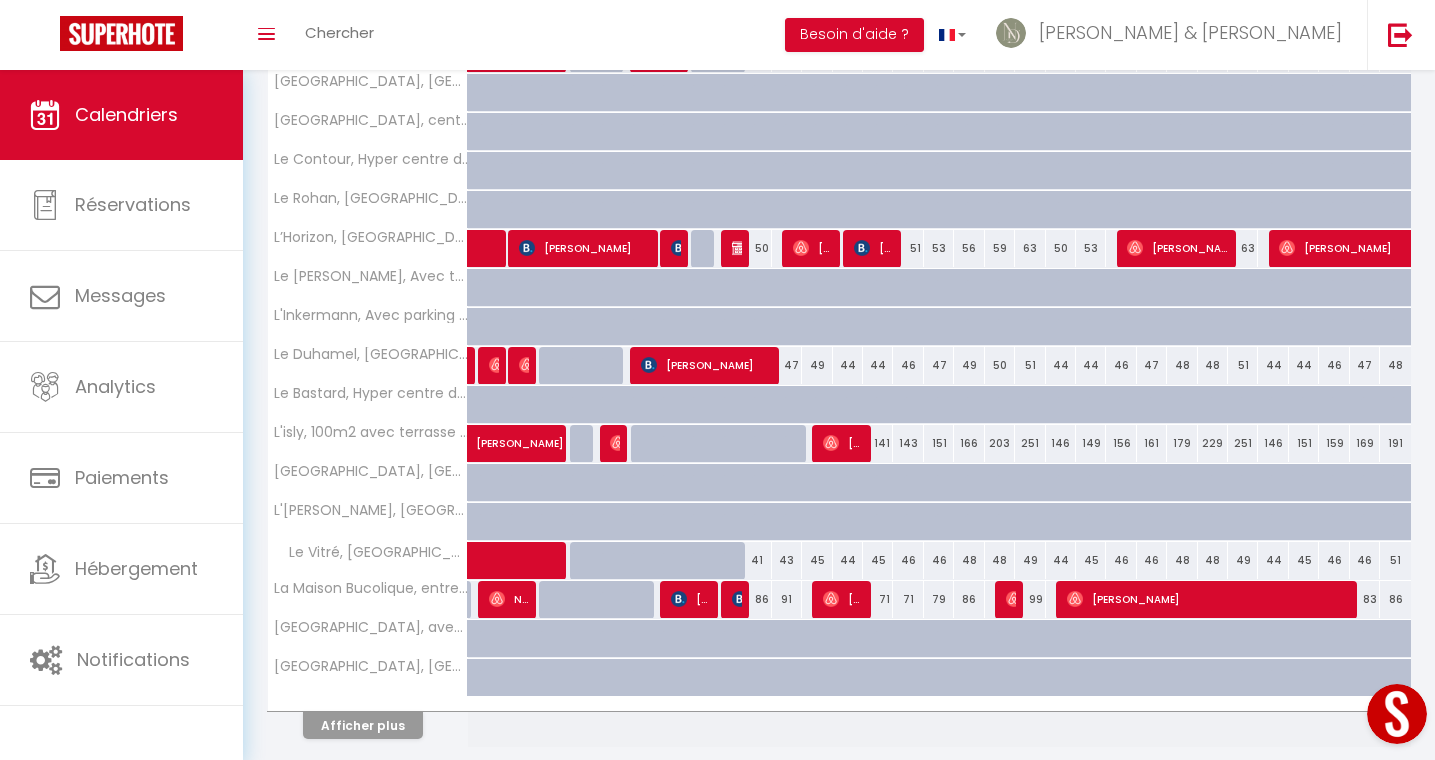 scroll, scrollTop: 504, scrollLeft: 0, axis: vertical 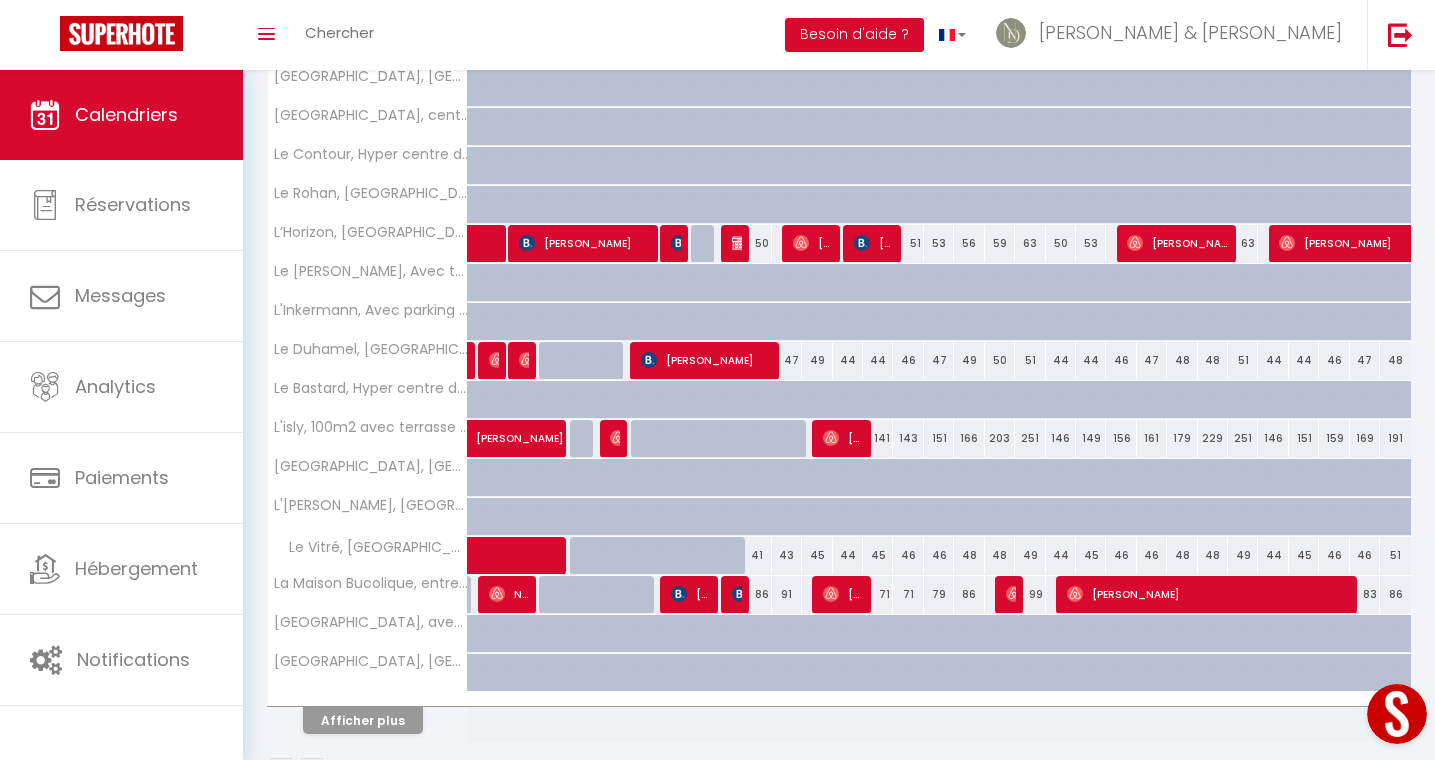 click on "Afficher plus" at bounding box center (363, 720) 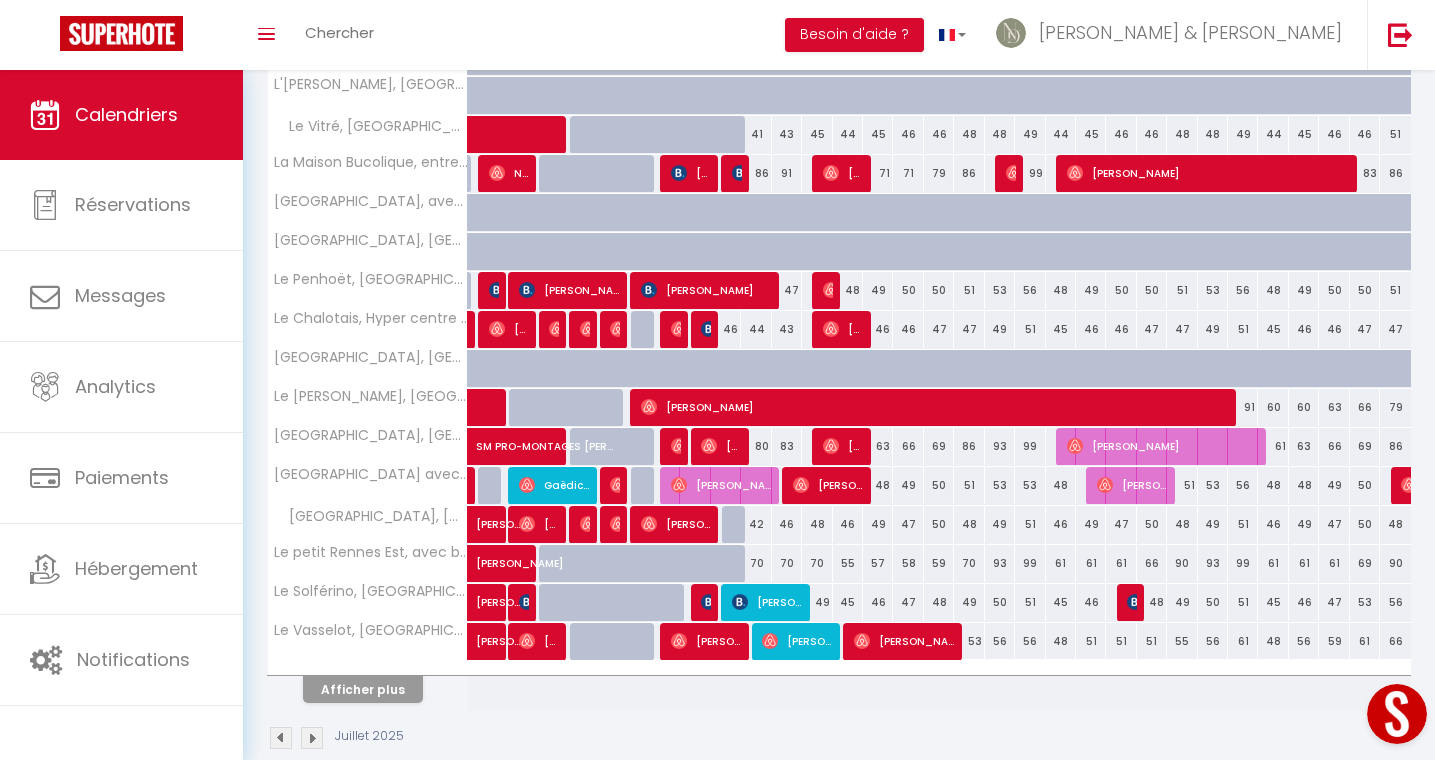scroll, scrollTop: 927, scrollLeft: 0, axis: vertical 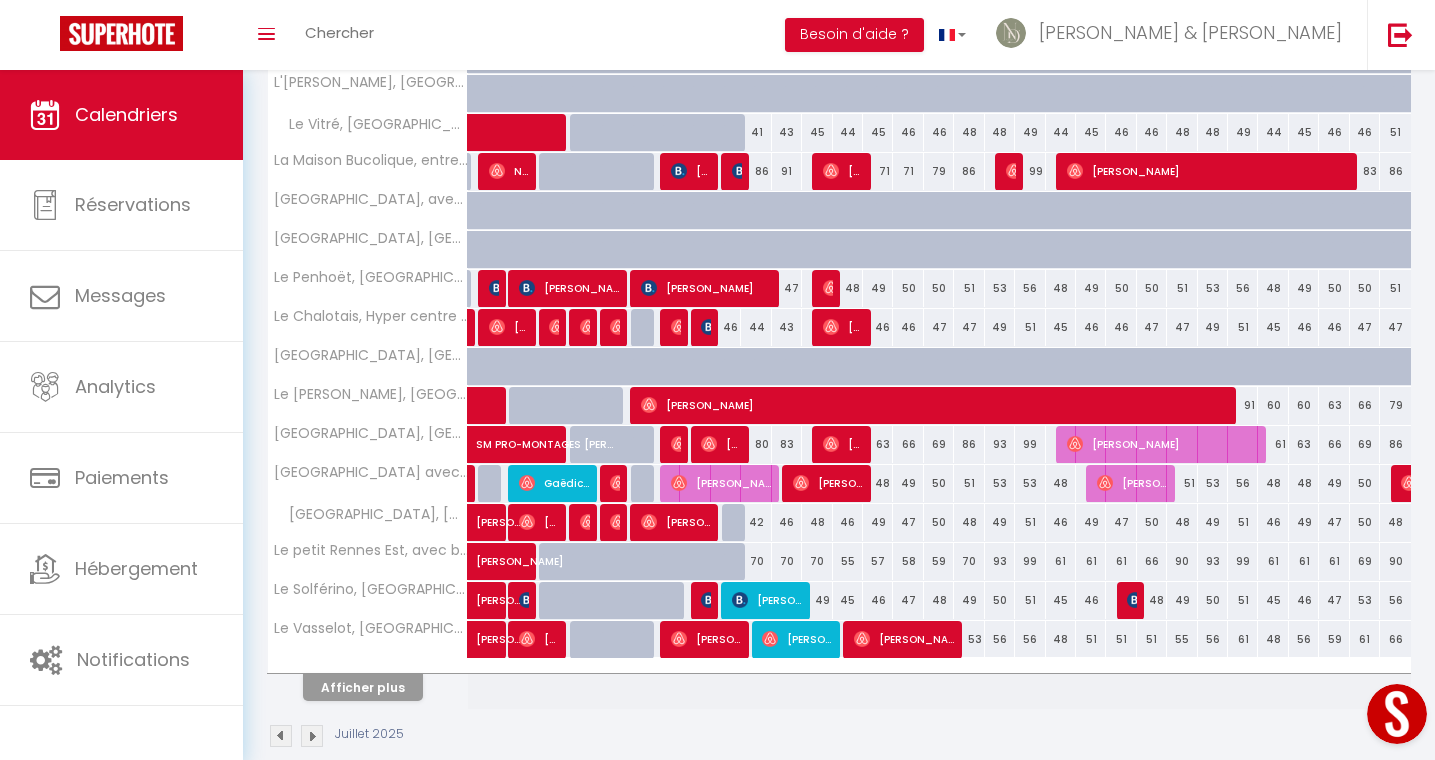 click on "Afficher plus" at bounding box center (363, 687) 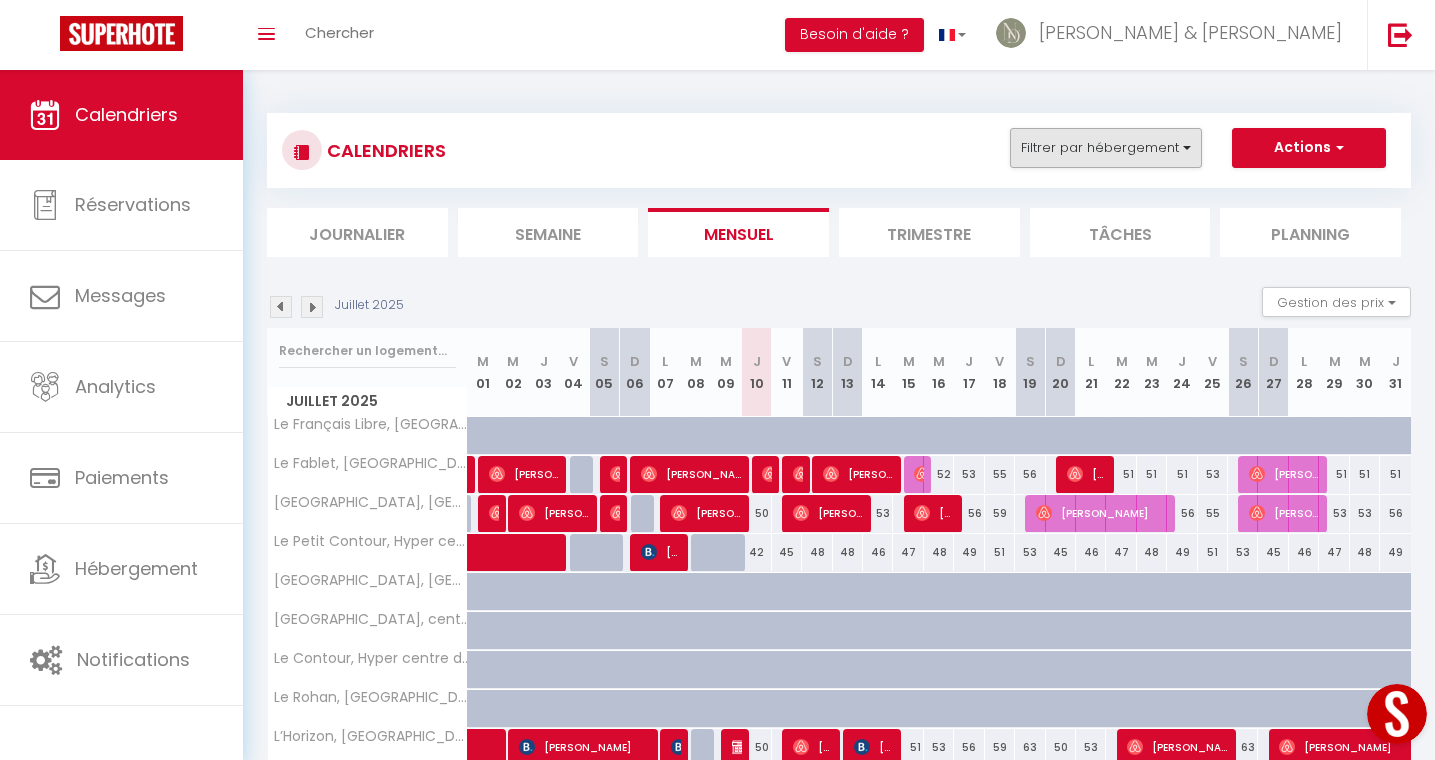 scroll, scrollTop: 0, scrollLeft: 0, axis: both 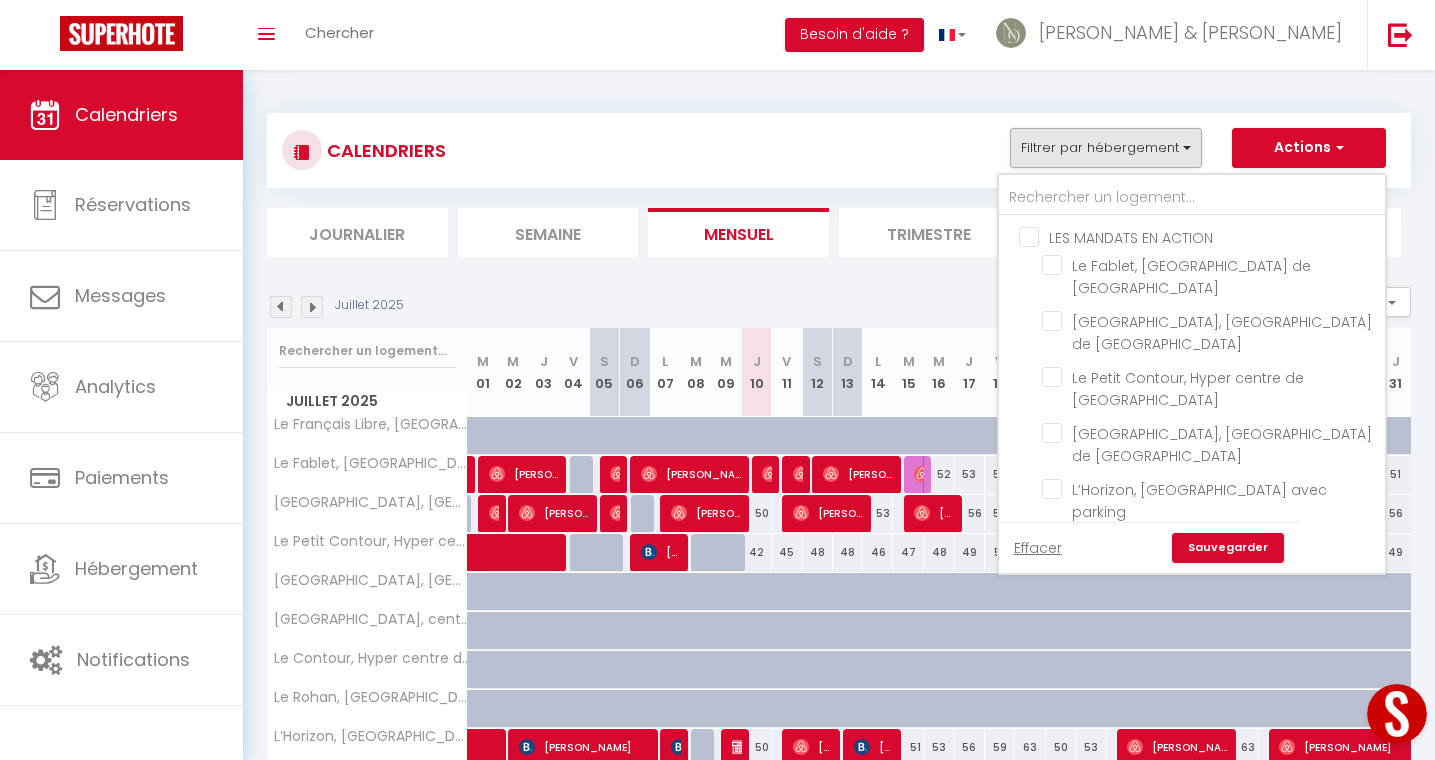 click on "LES MANDATS EN ACTION" at bounding box center (1212, 236) 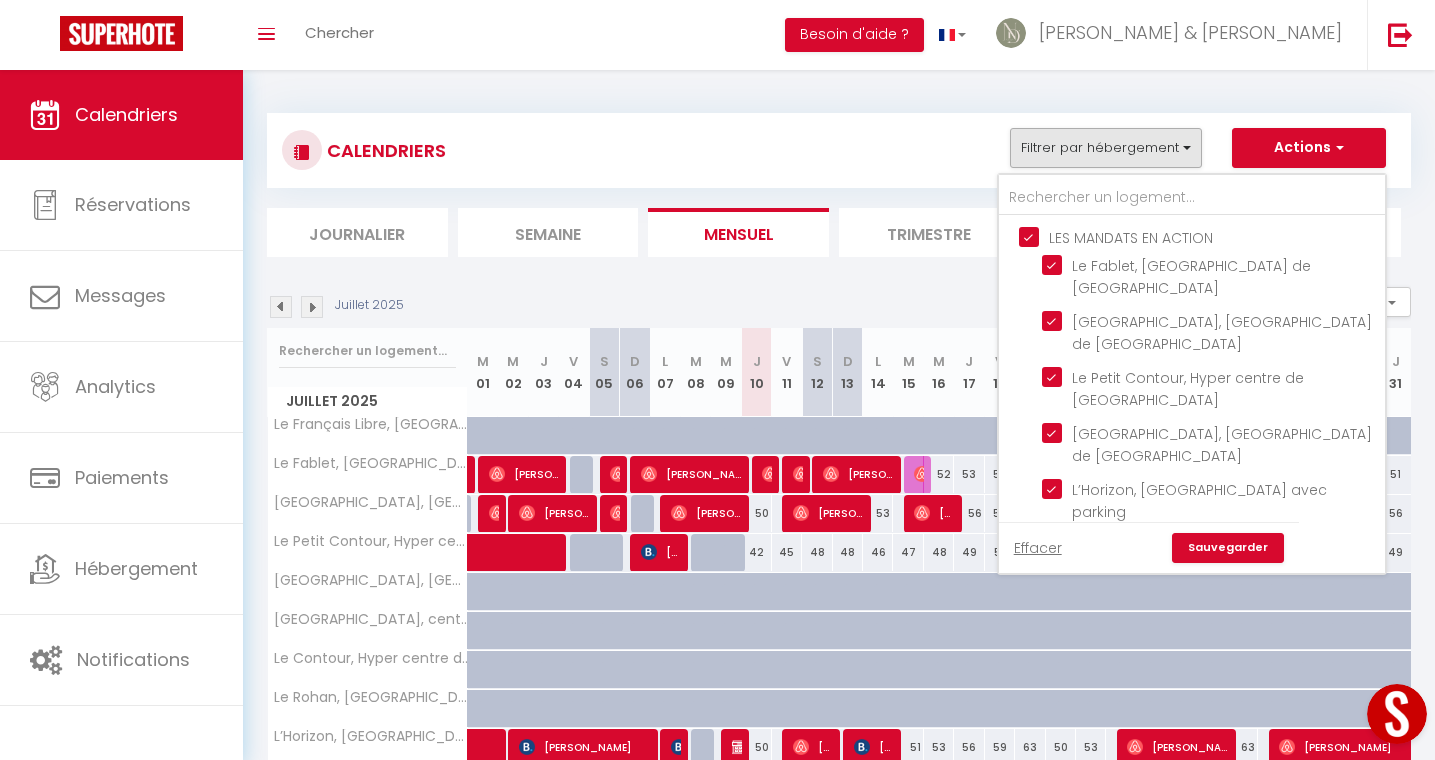 checkbox on "true" 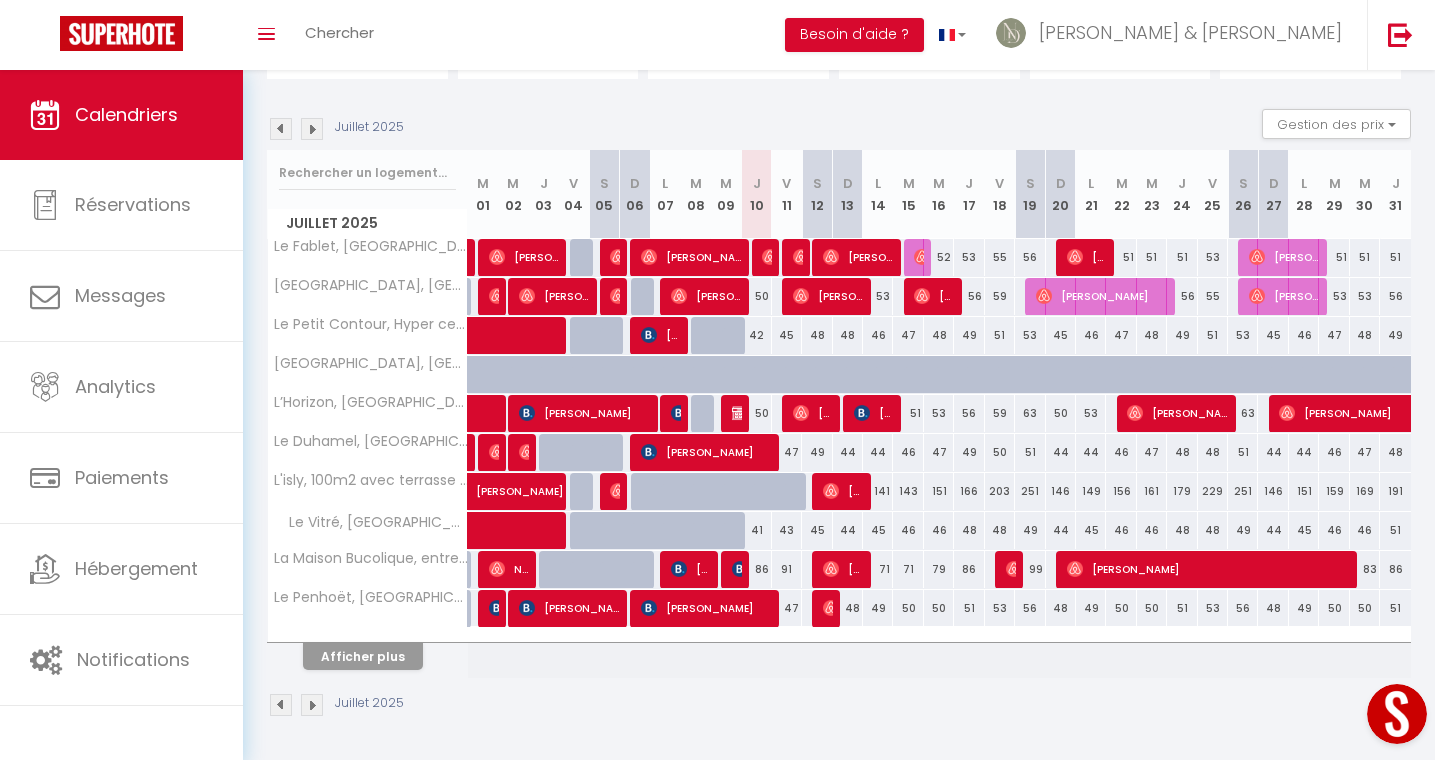 scroll, scrollTop: 177, scrollLeft: 0, axis: vertical 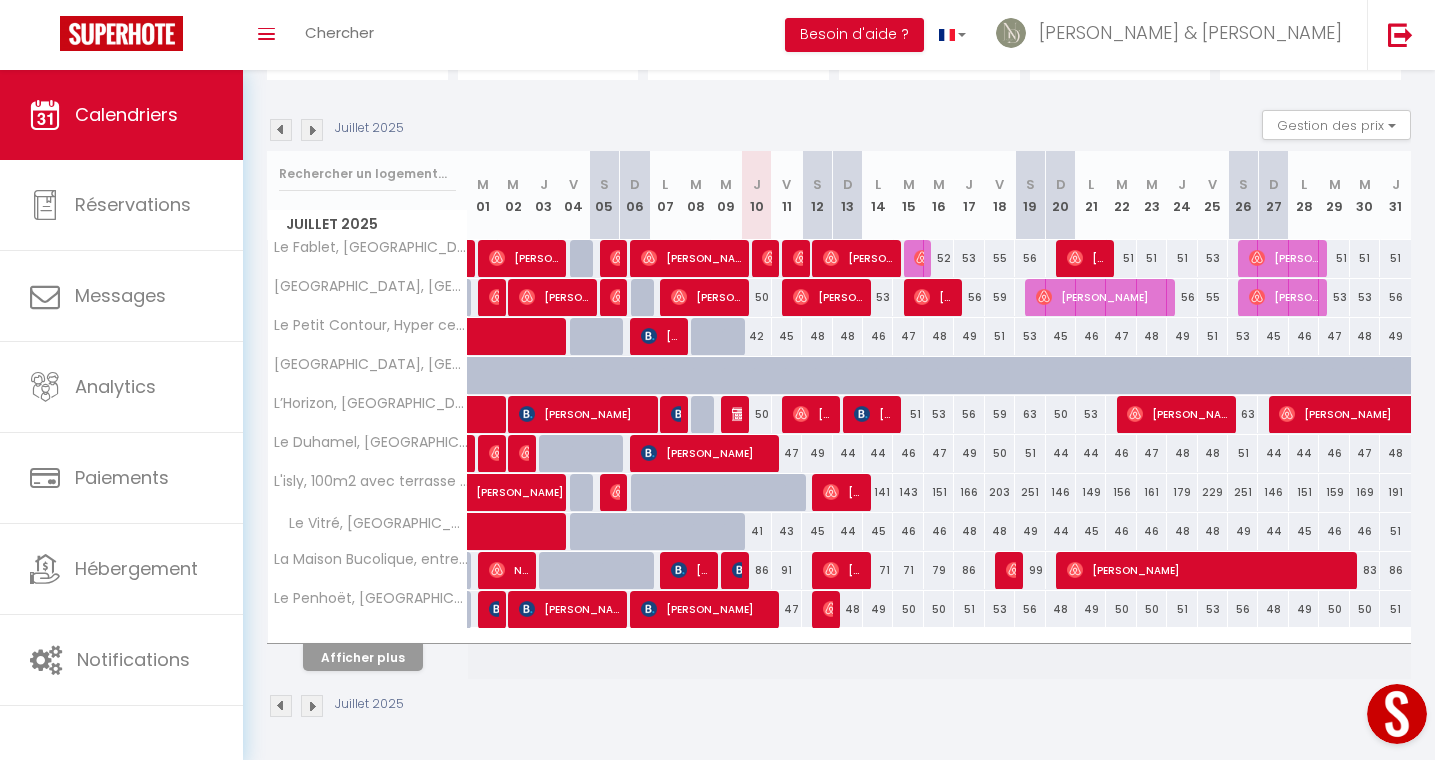 click on "Afficher plus" at bounding box center [363, 657] 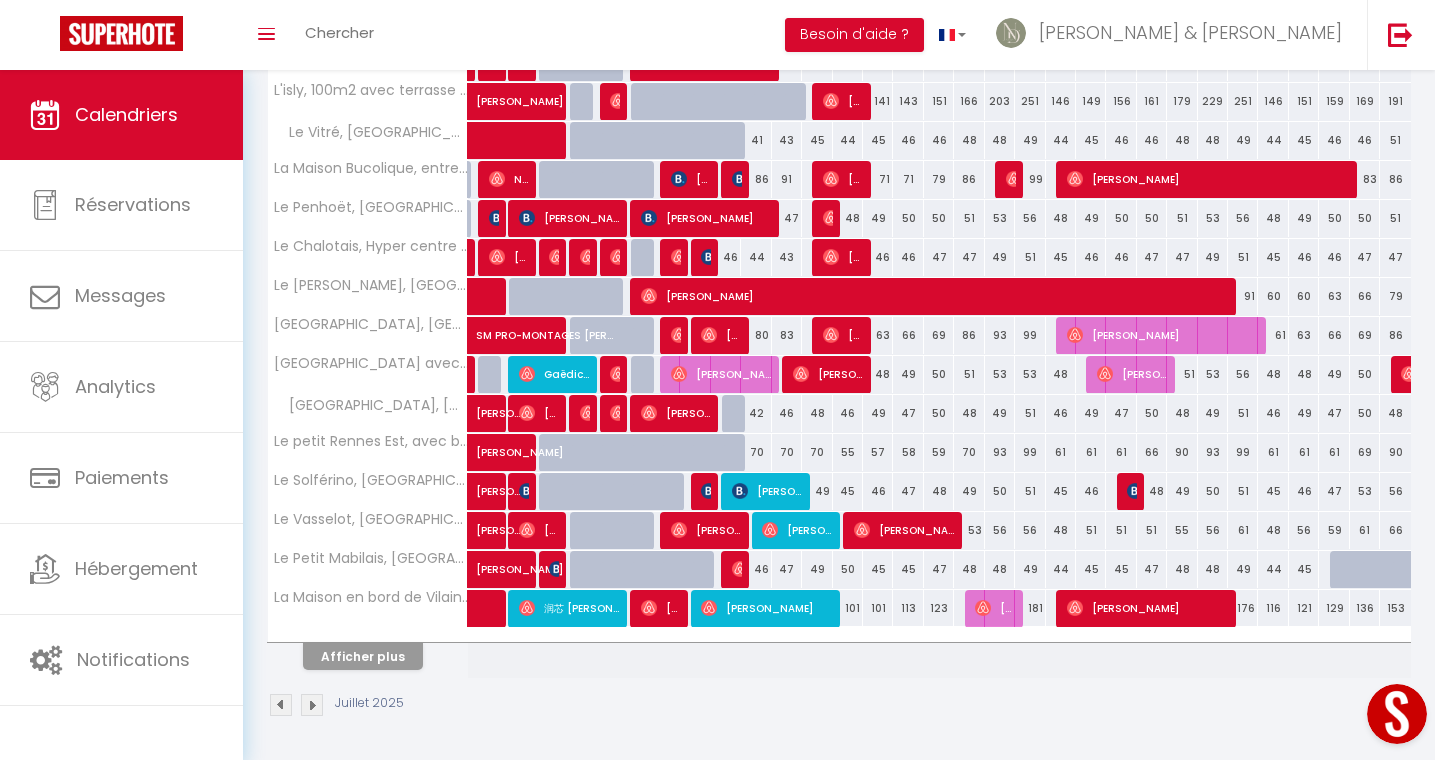 scroll, scrollTop: 567, scrollLeft: 0, axis: vertical 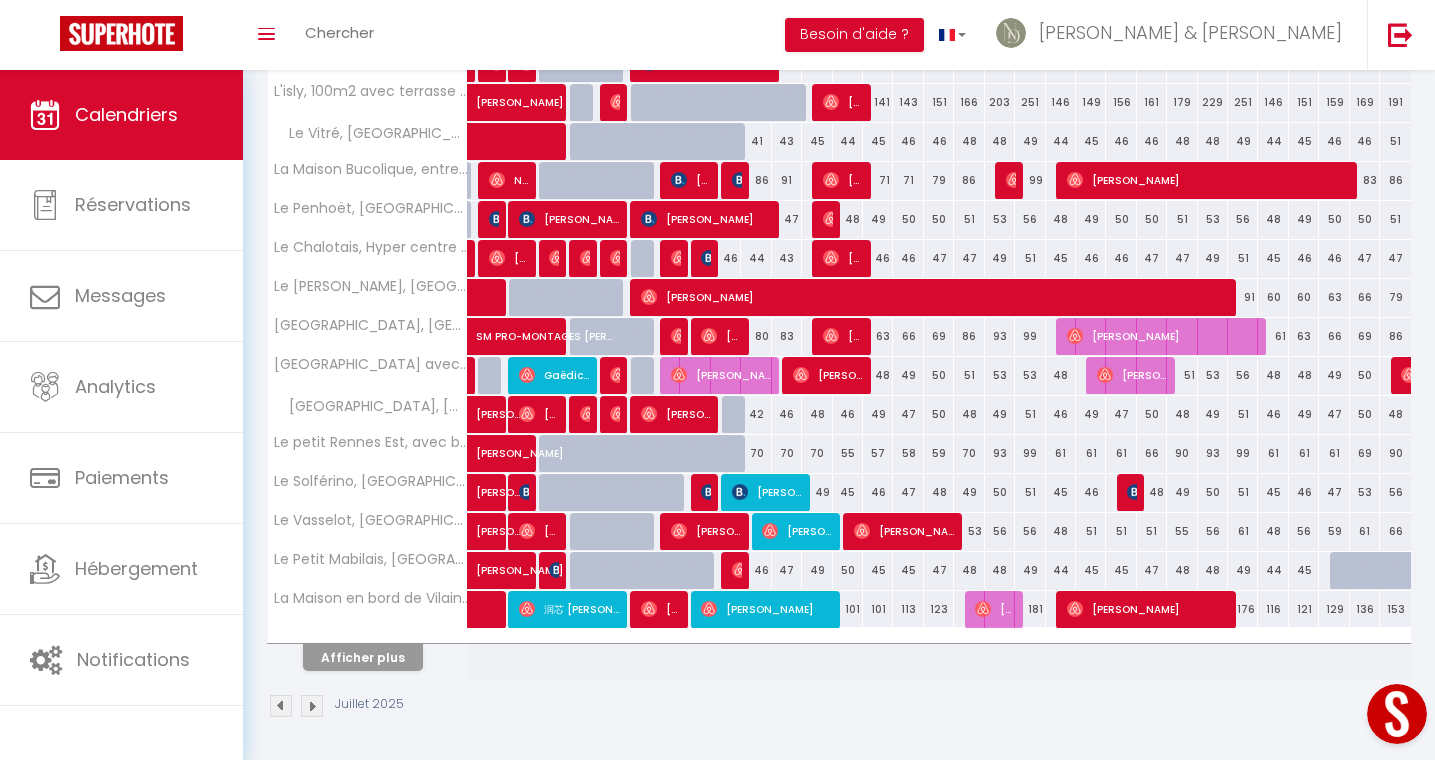 click on "Afficher plus" at bounding box center (363, 657) 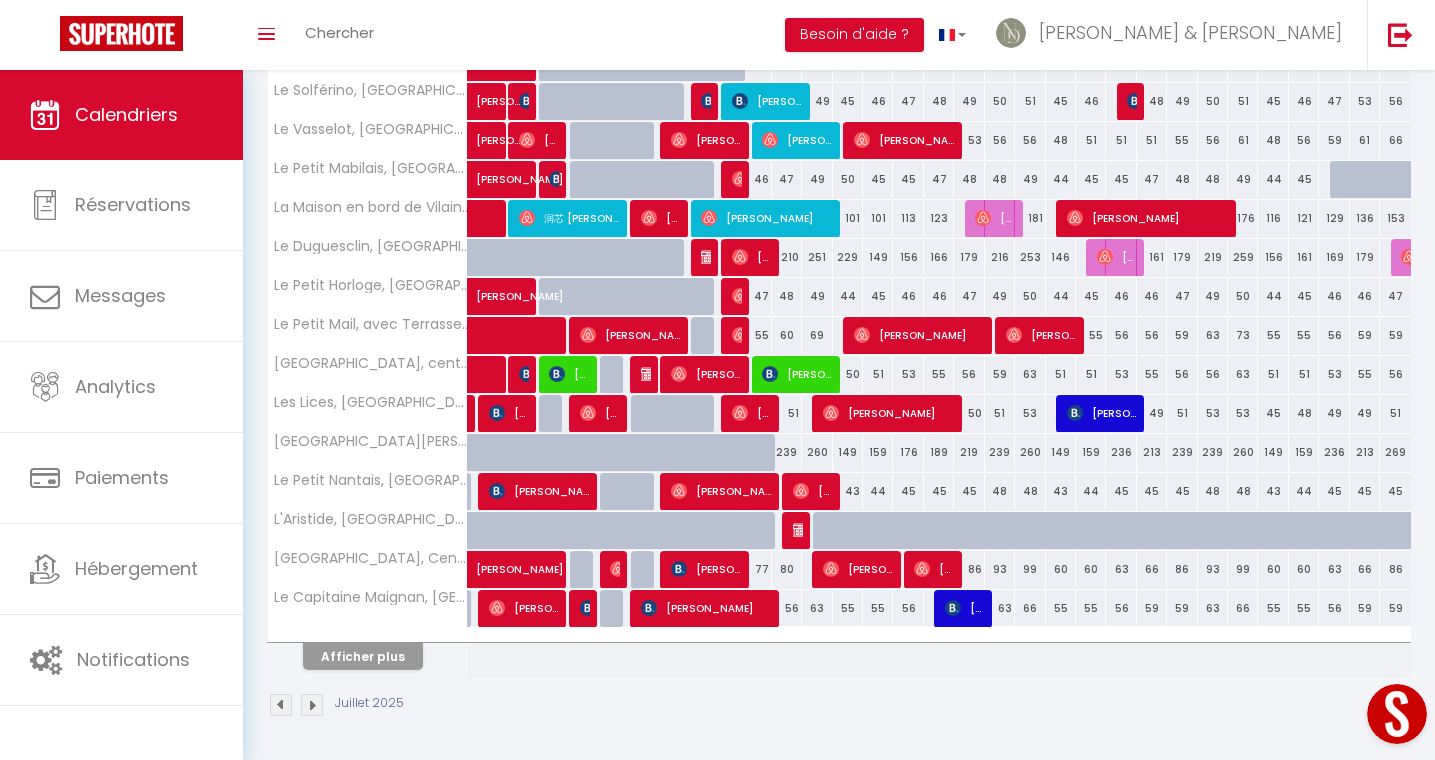 scroll, scrollTop: 957, scrollLeft: 0, axis: vertical 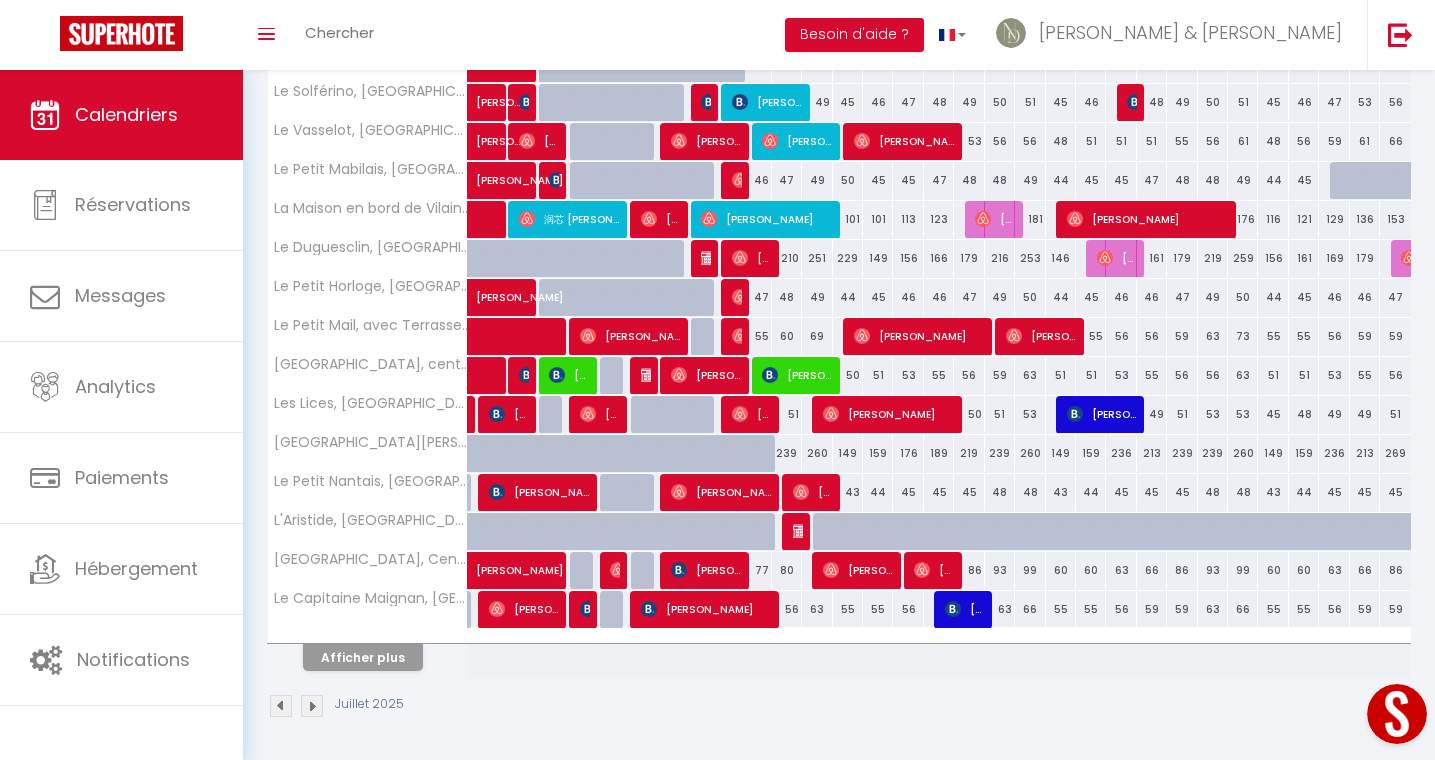 click on "Afficher plus" at bounding box center [363, 657] 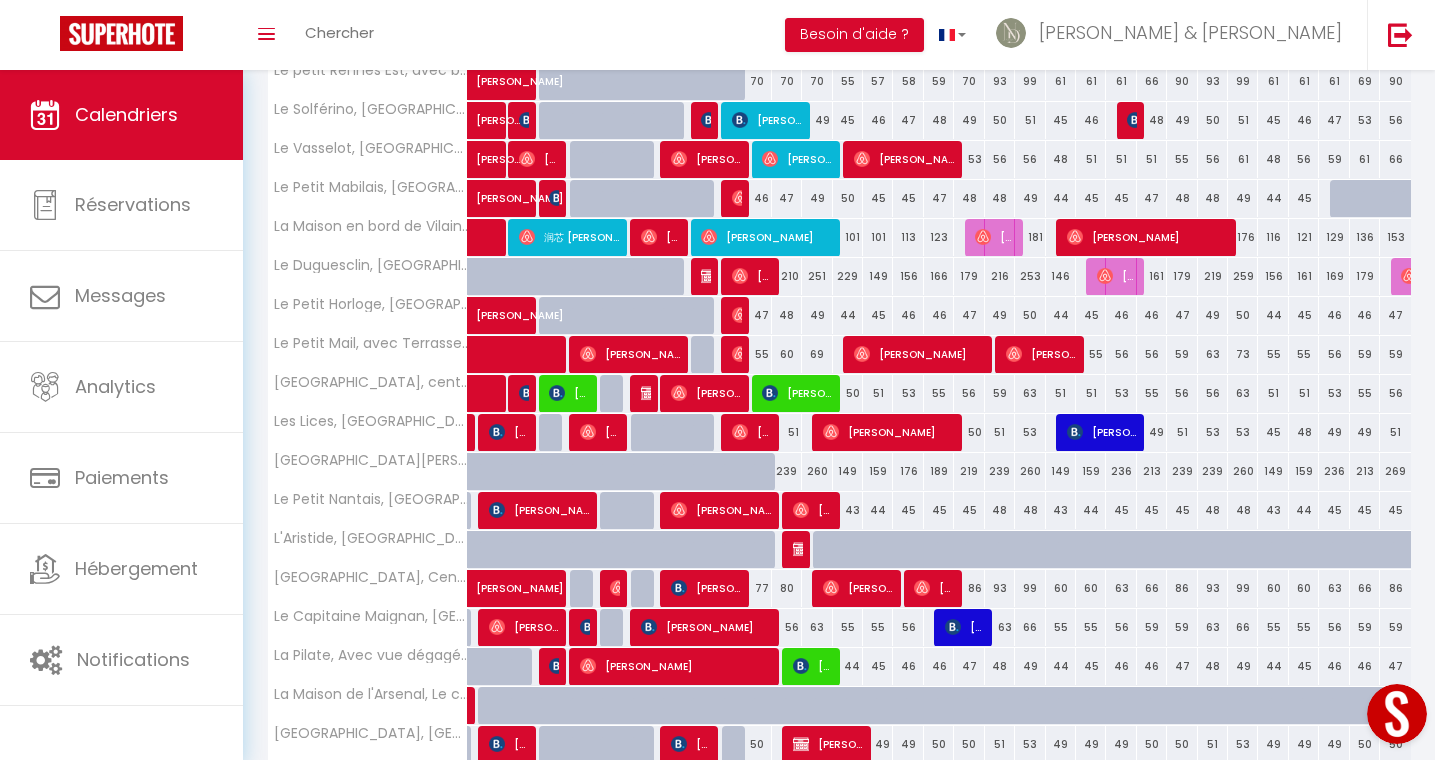 scroll, scrollTop: 938, scrollLeft: 0, axis: vertical 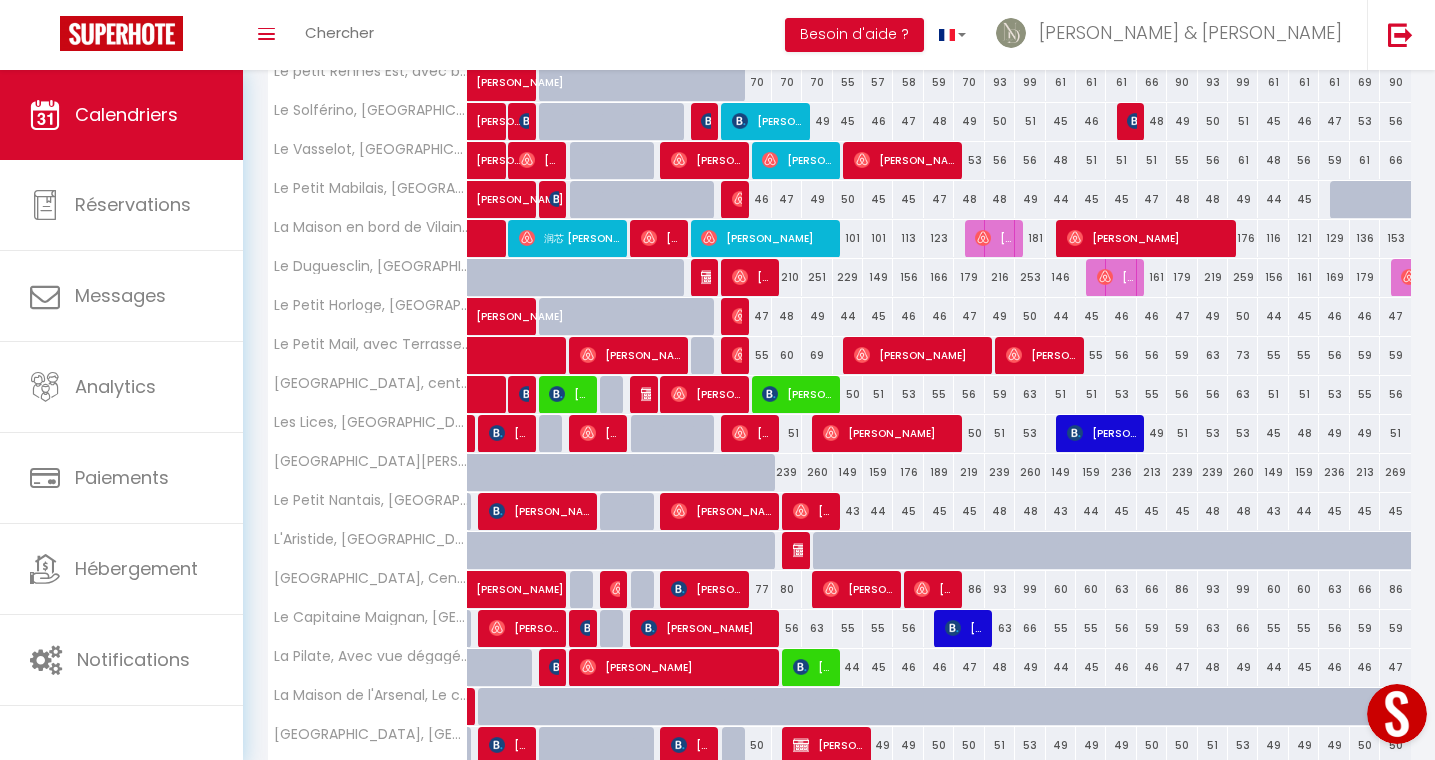 click on "55" at bounding box center (756, 355) 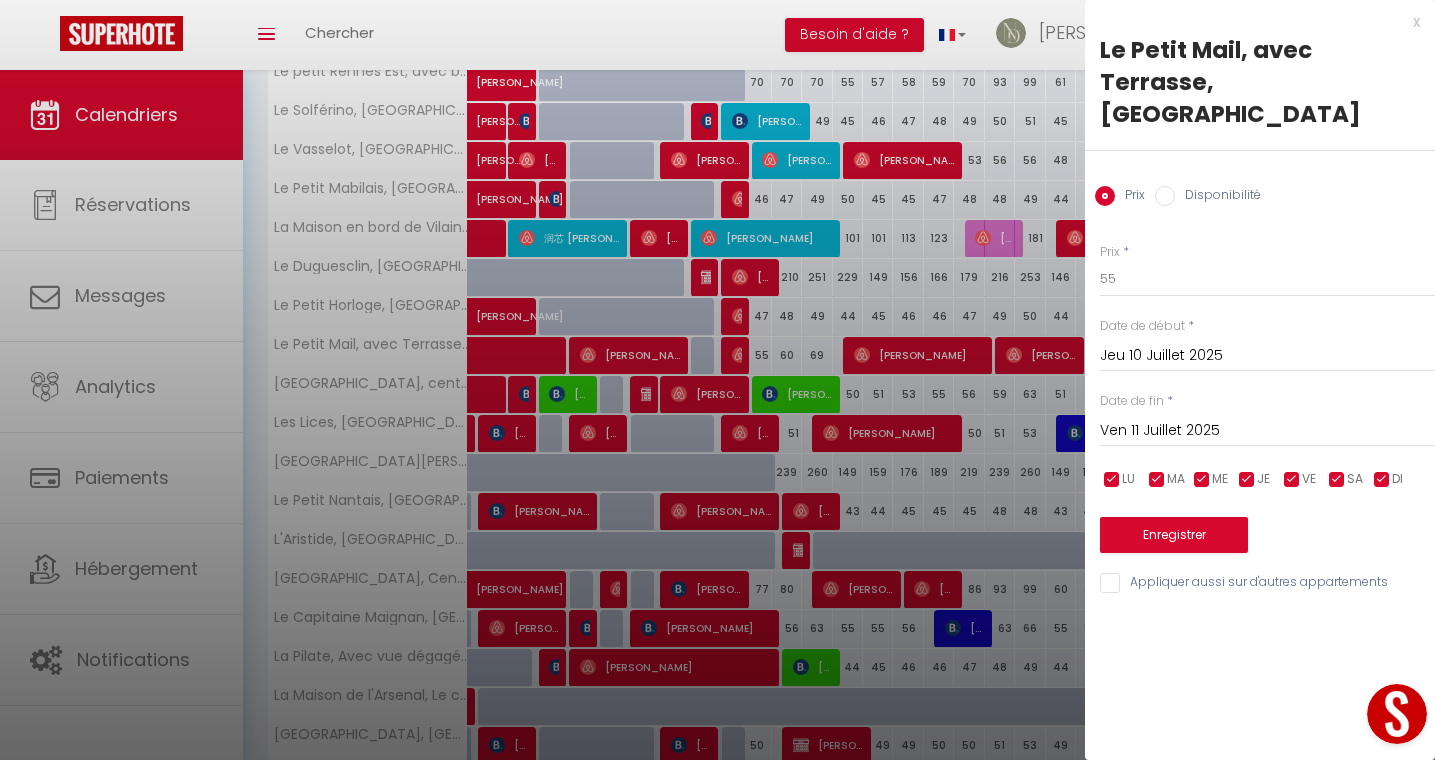 click on "Disponibilité" at bounding box center [1165, 196] 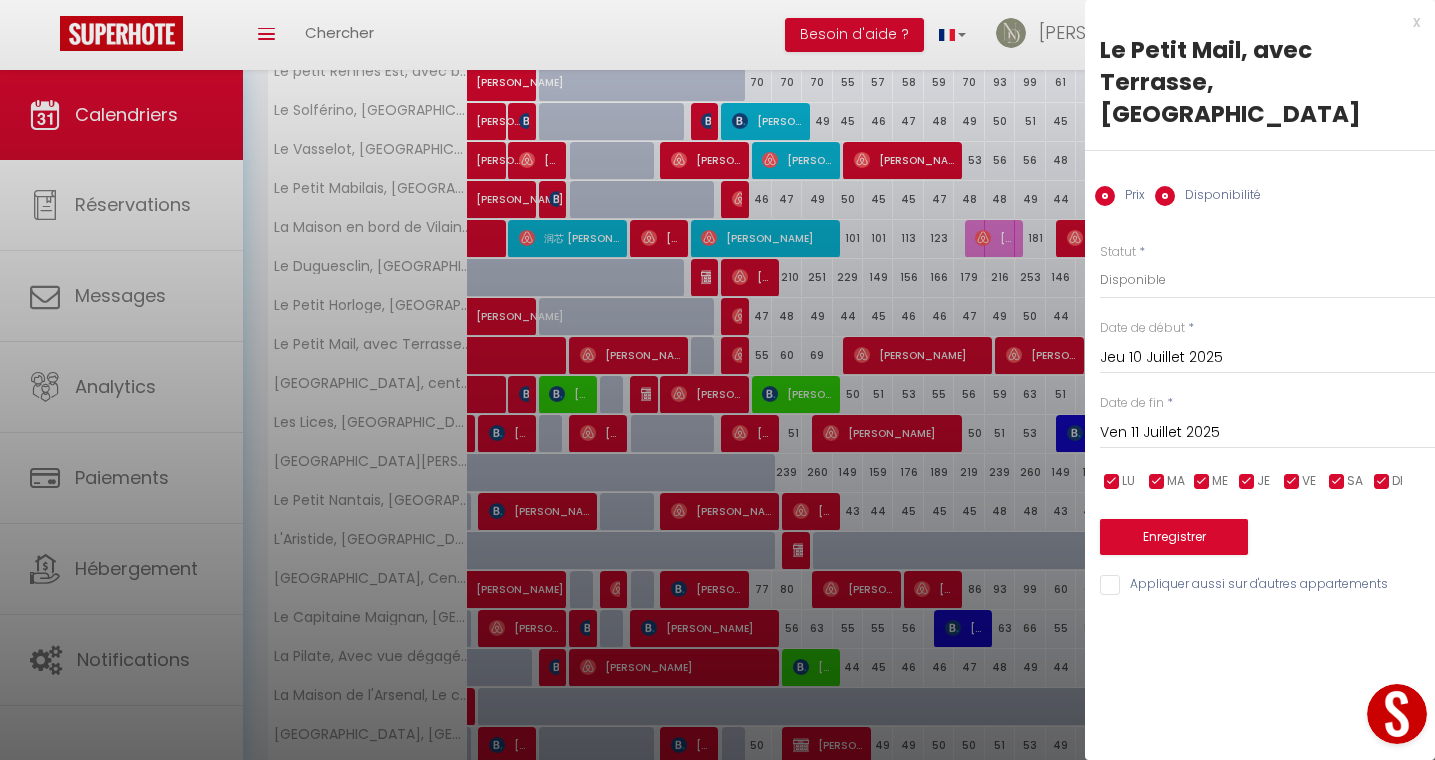 radio on "false" 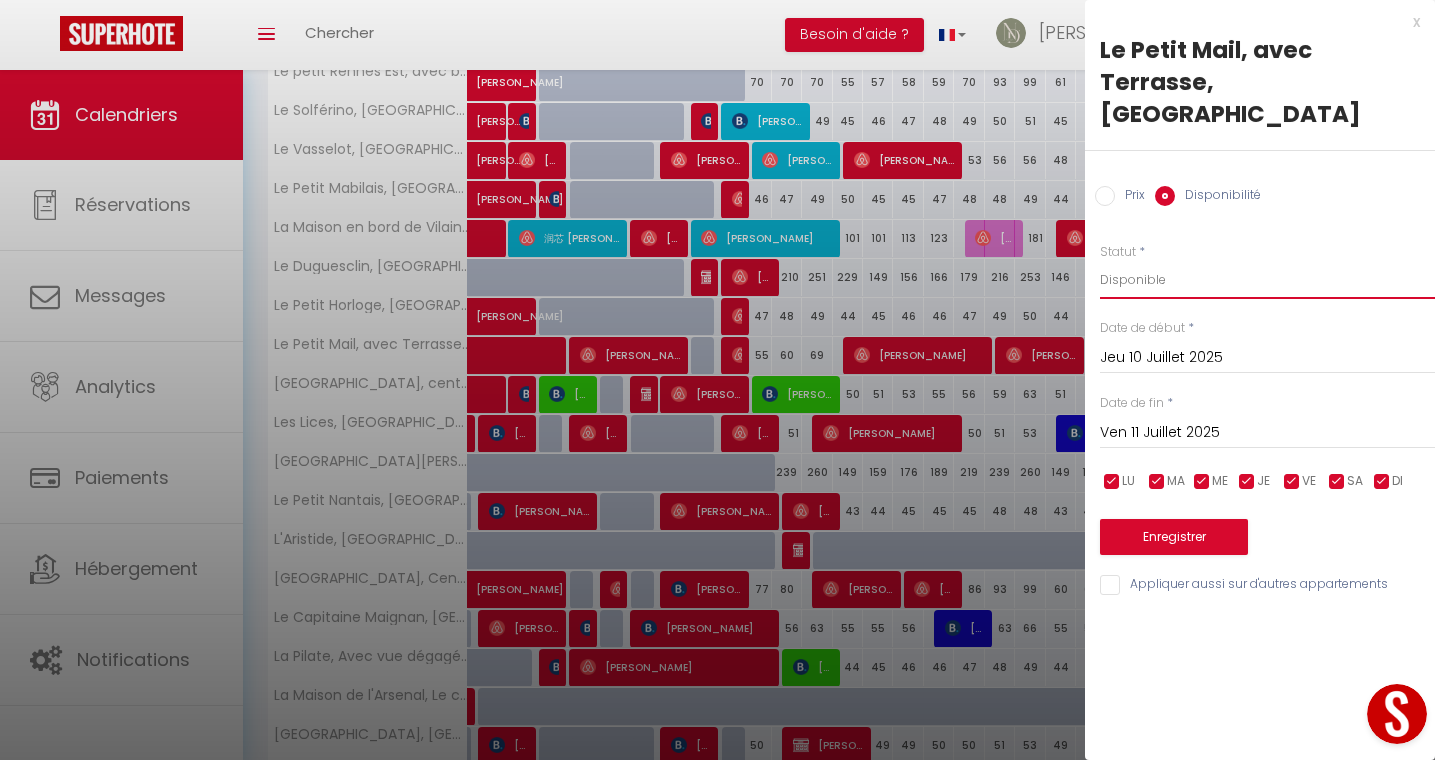 select on "0" 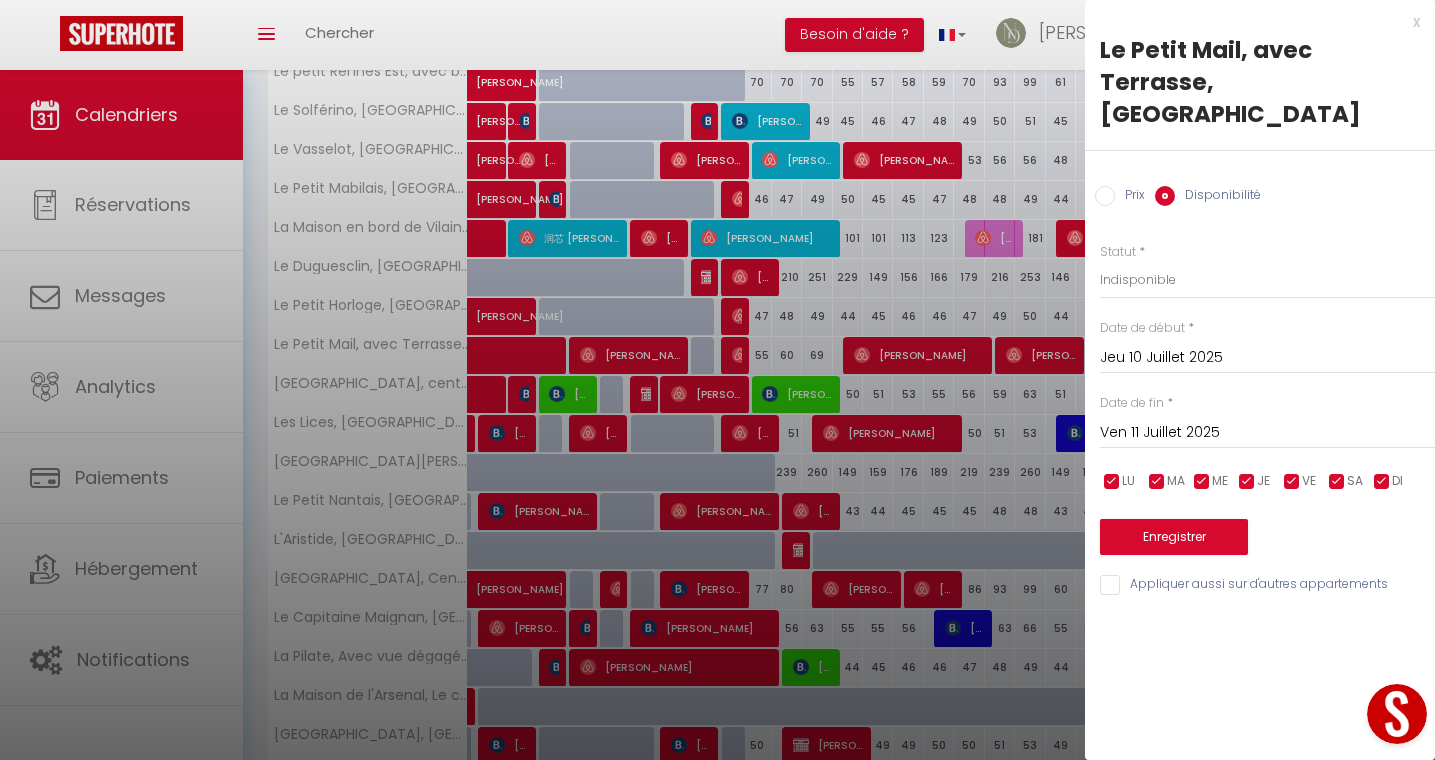 click on "Ven 11 Juillet 2025" at bounding box center [1267, 433] 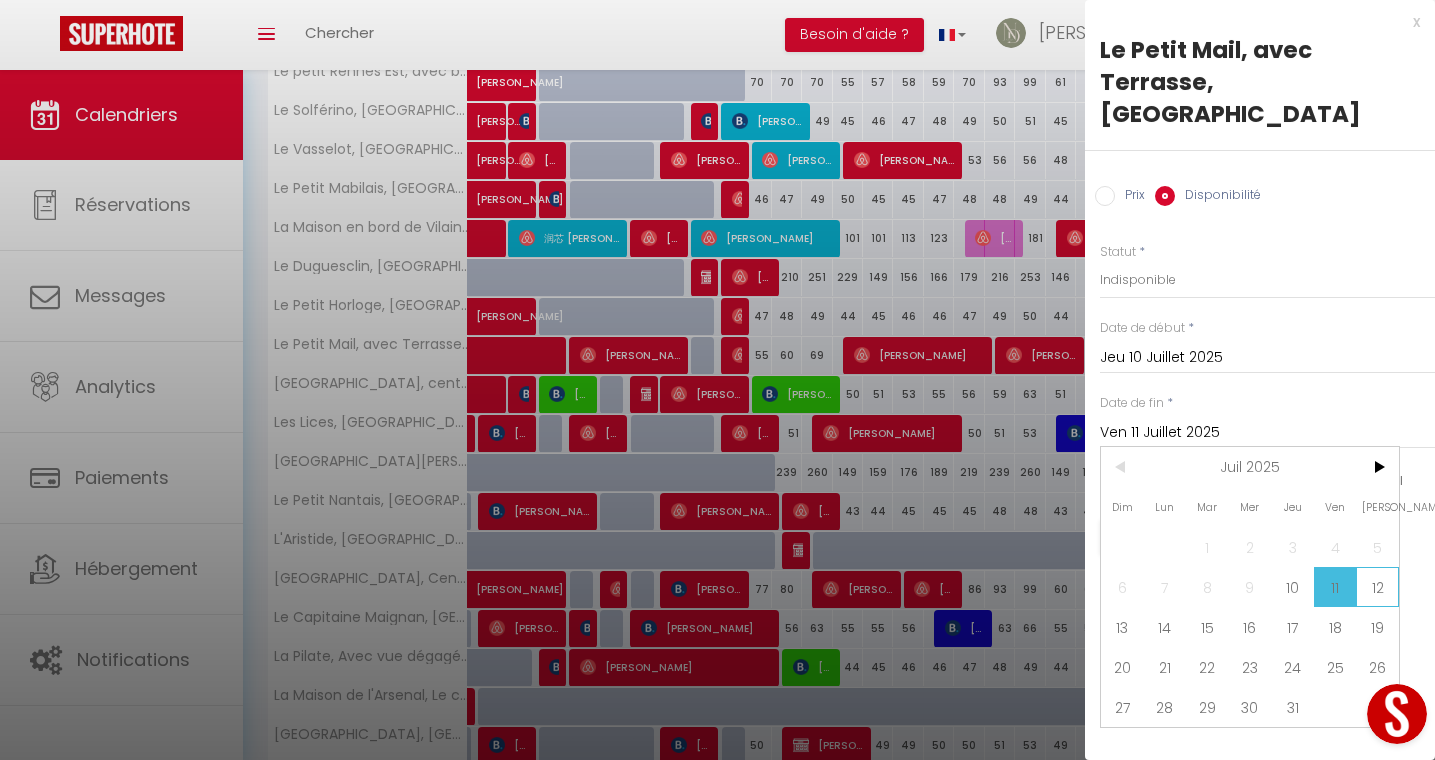 click on "12" at bounding box center (1377, 587) 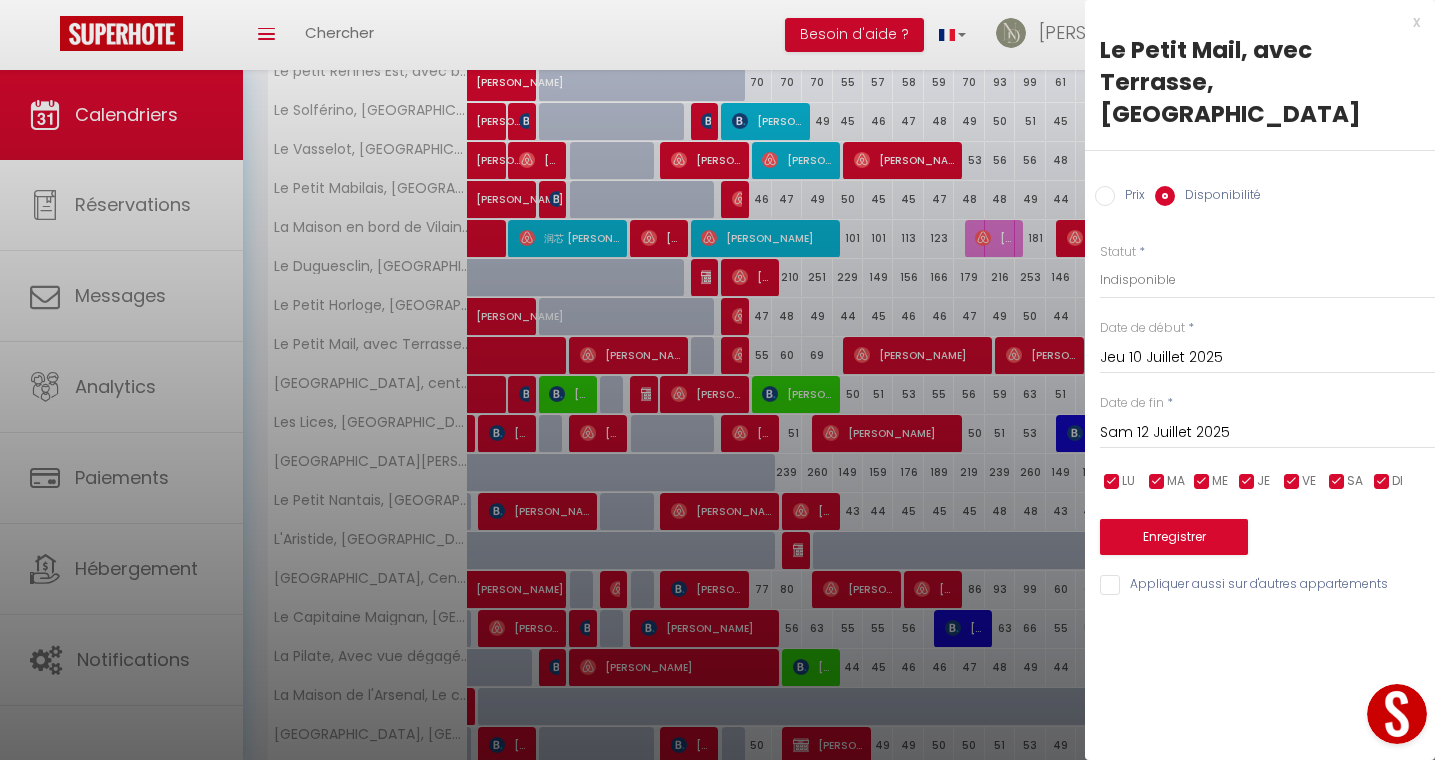 click on "Enregistrer" at bounding box center [1174, 537] 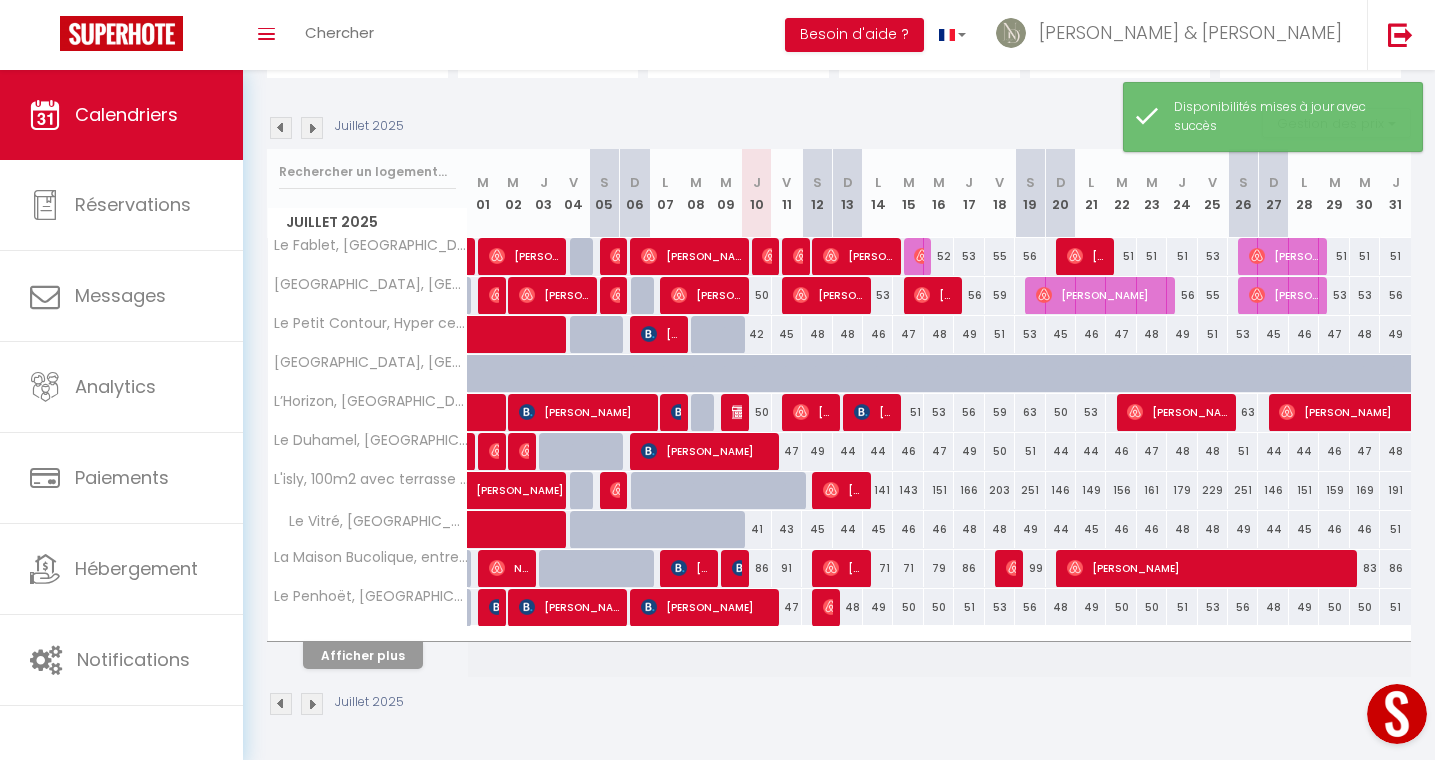 scroll, scrollTop: 177, scrollLeft: 0, axis: vertical 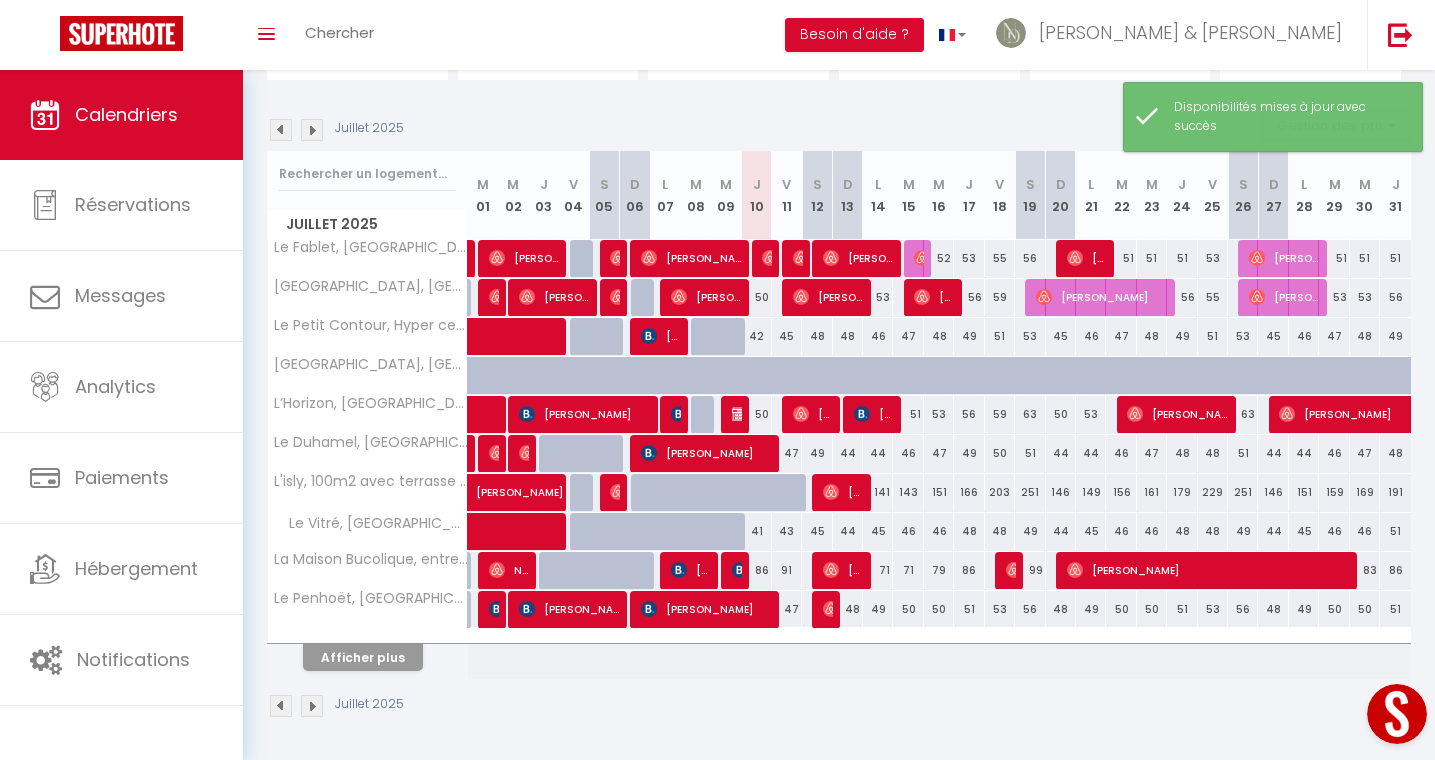 click on "Afficher plus" at bounding box center [363, 657] 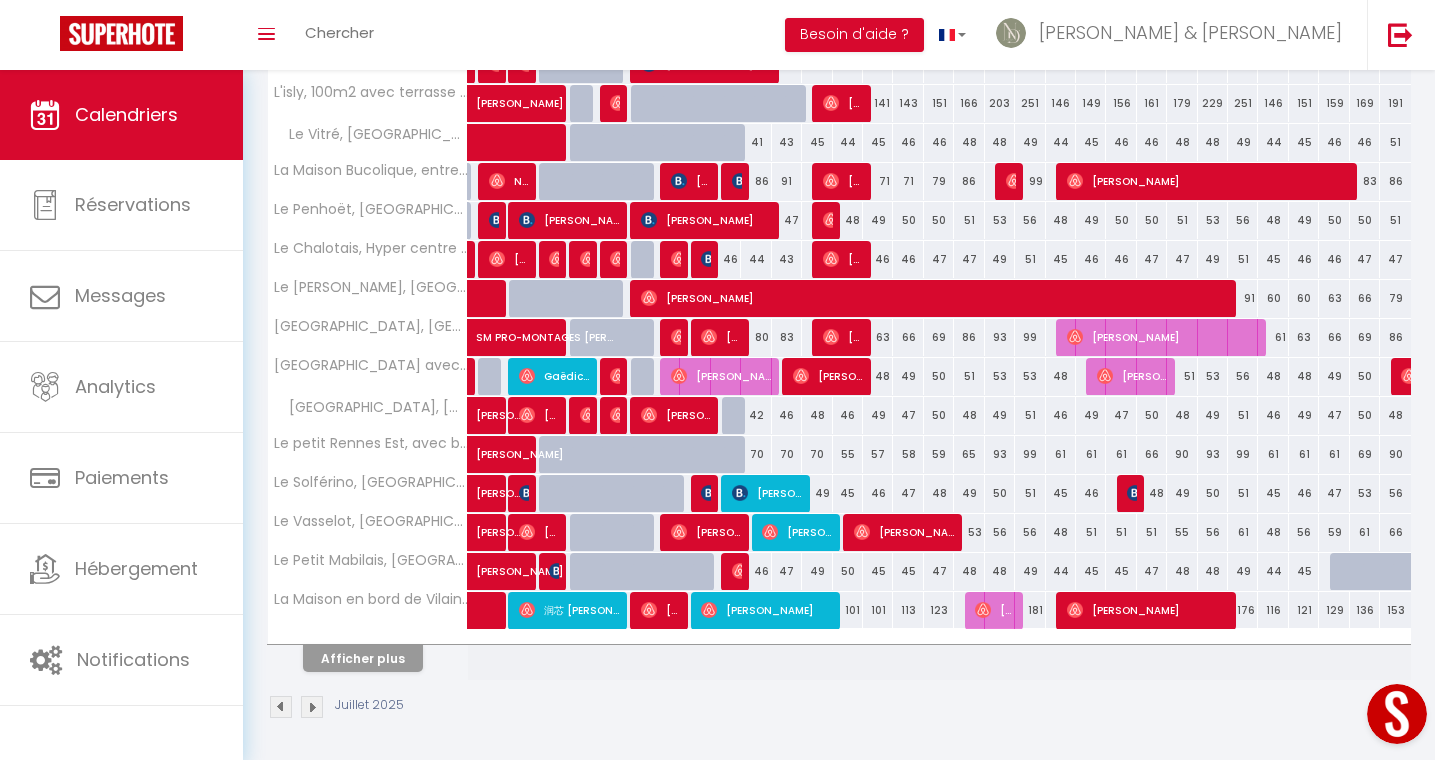 scroll, scrollTop: 567, scrollLeft: 0, axis: vertical 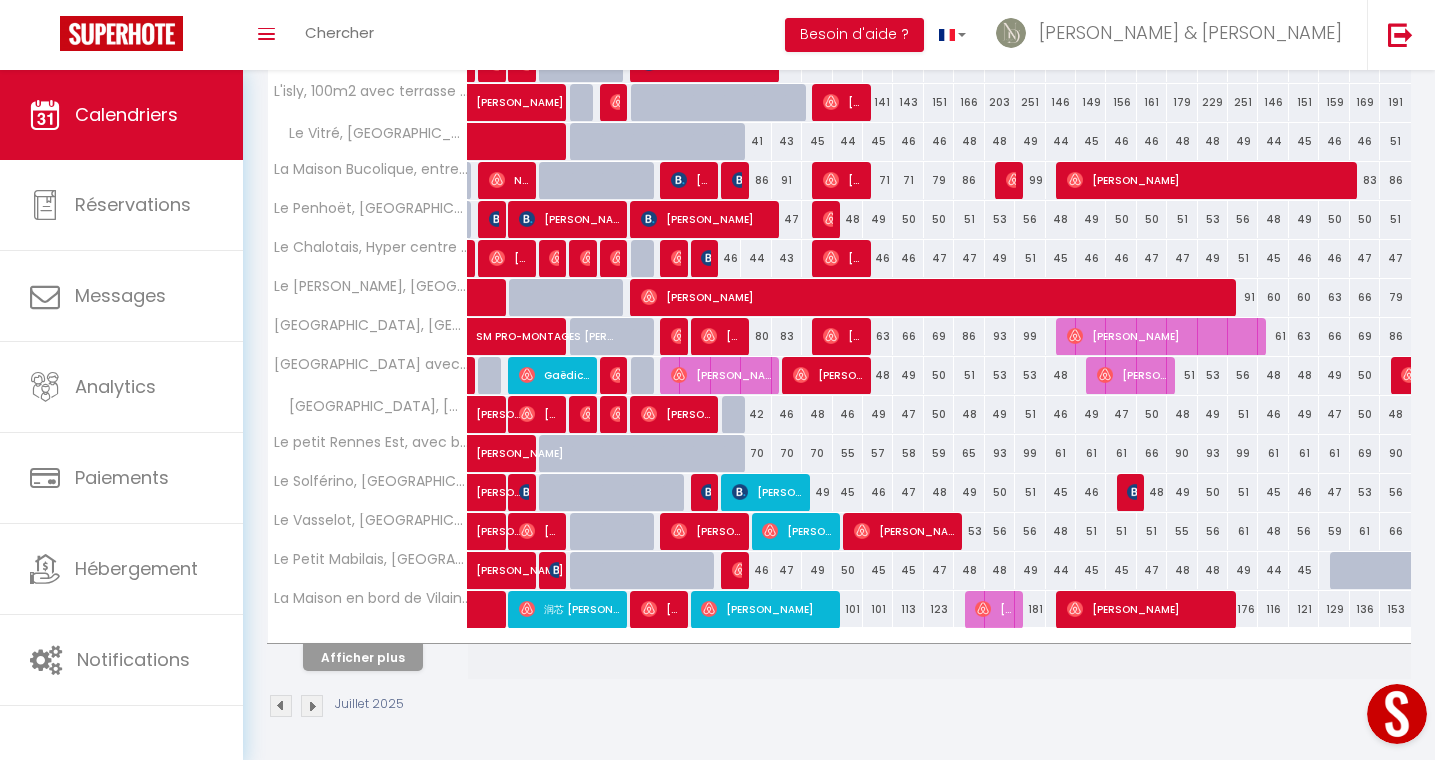 click on "Afficher plus" at bounding box center (363, 657) 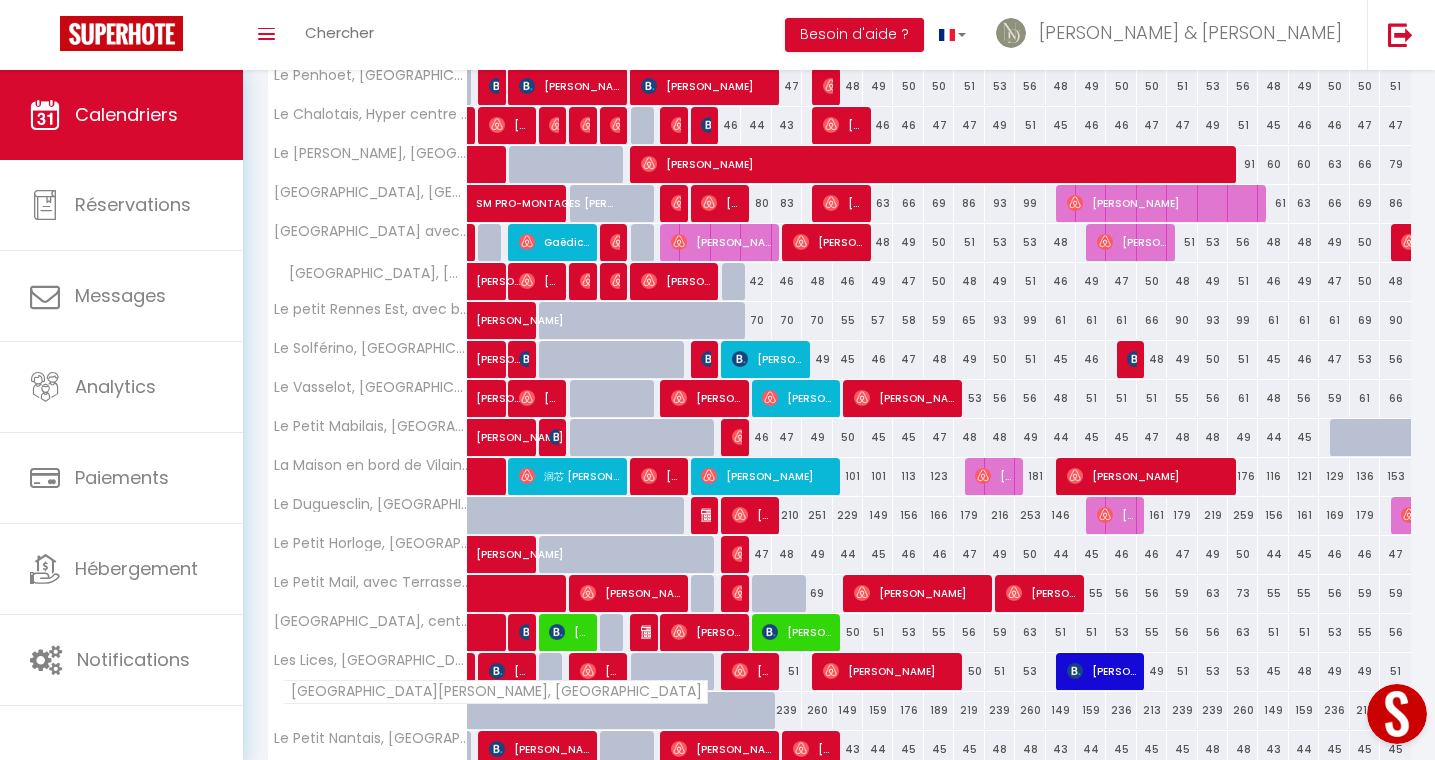 scroll, scrollTop: 733, scrollLeft: 0, axis: vertical 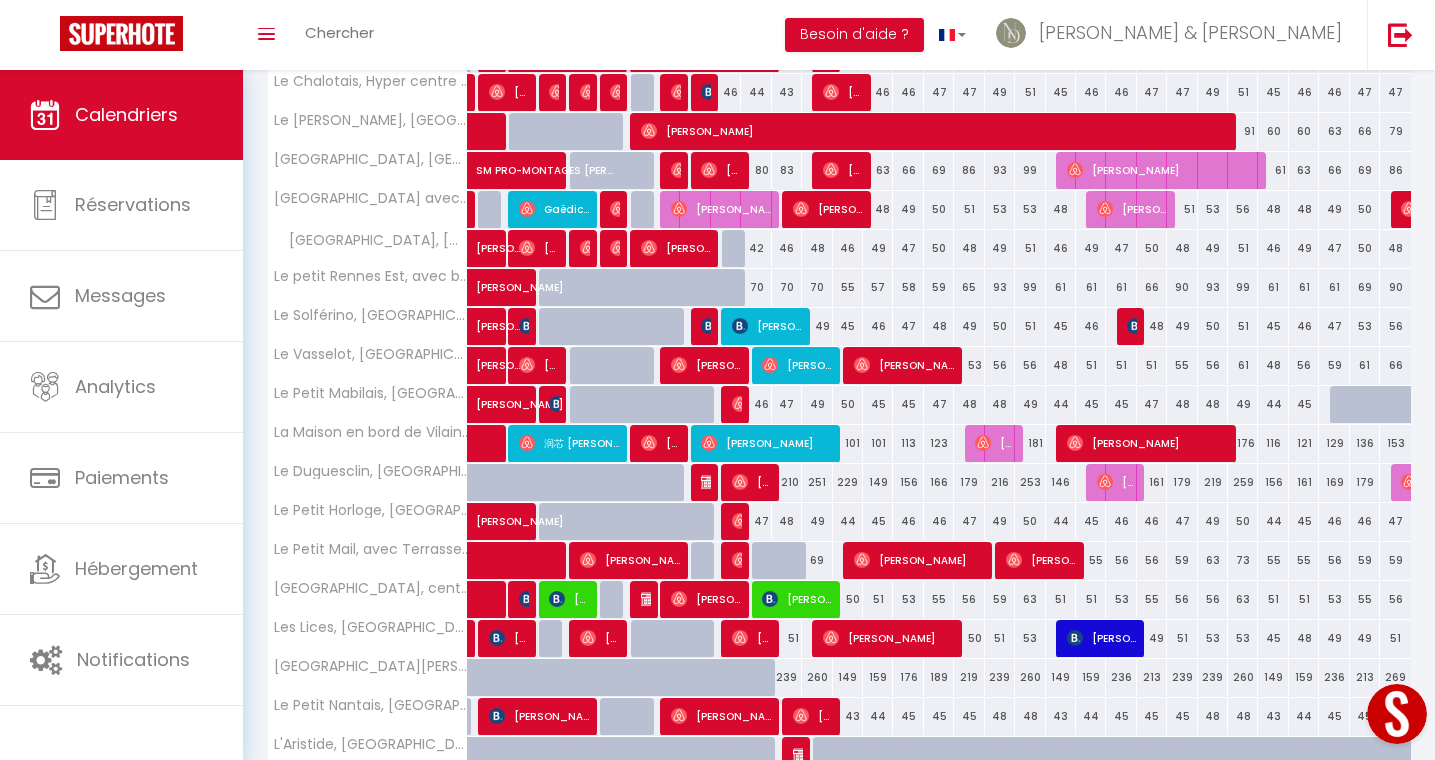 click at bounding box center [798, 572] 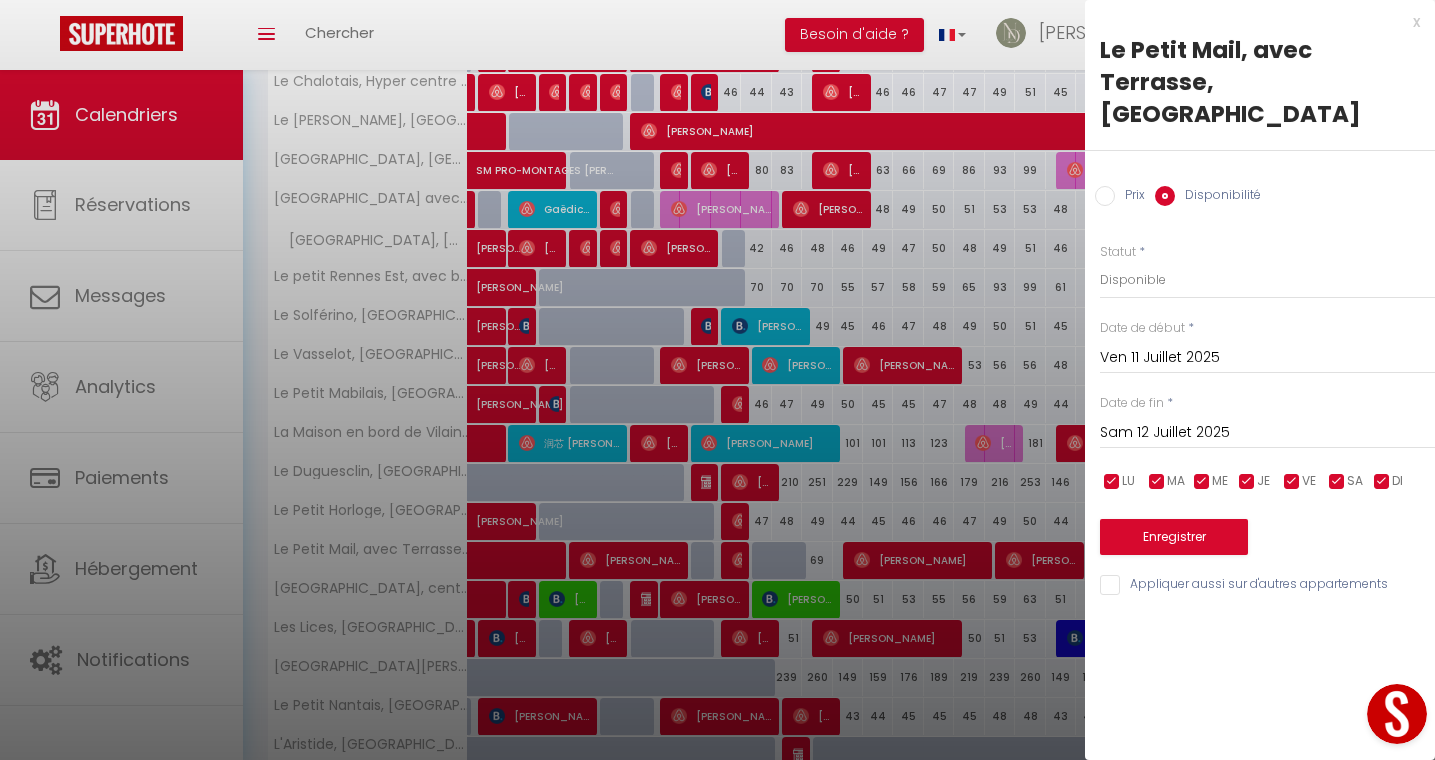 click on "x" at bounding box center [1252, 22] 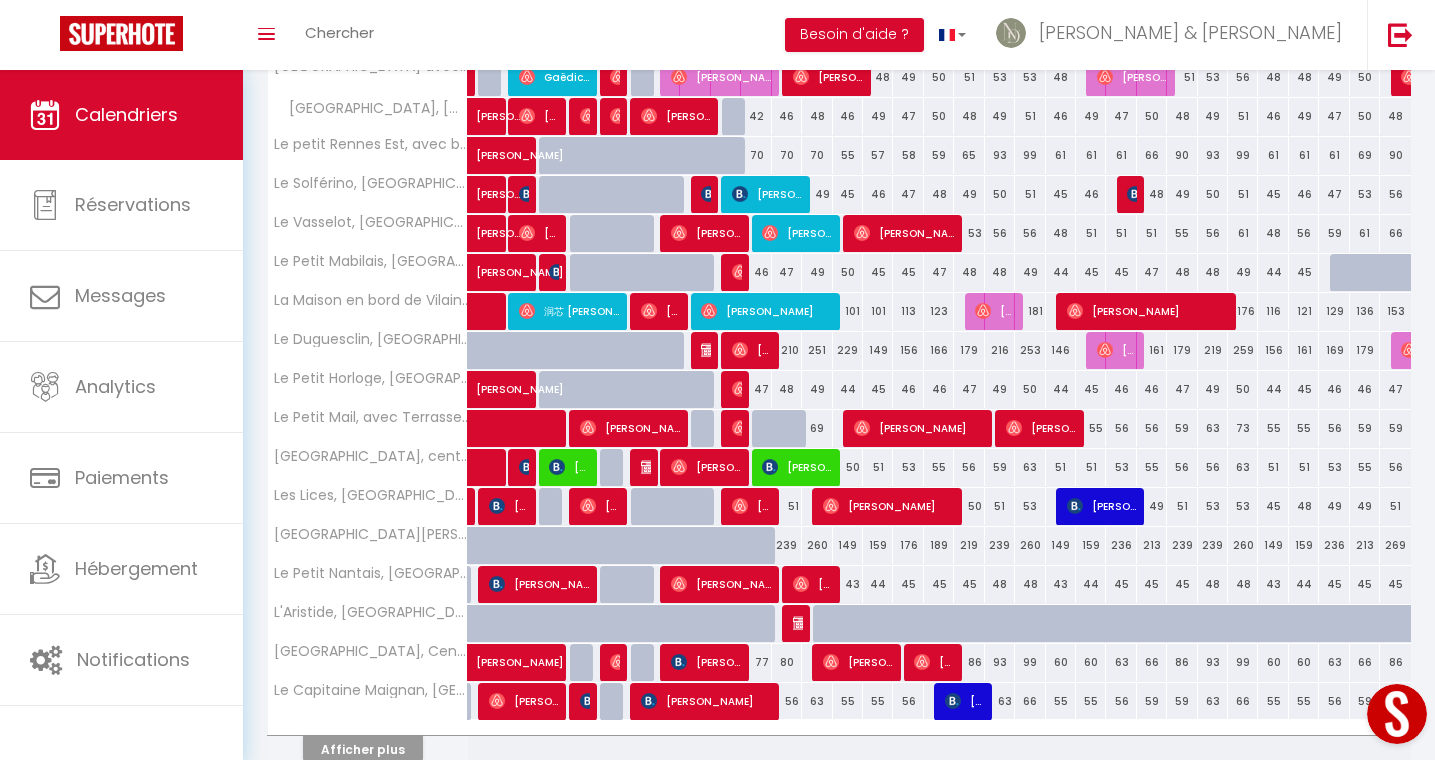 scroll, scrollTop: 867, scrollLeft: 0, axis: vertical 